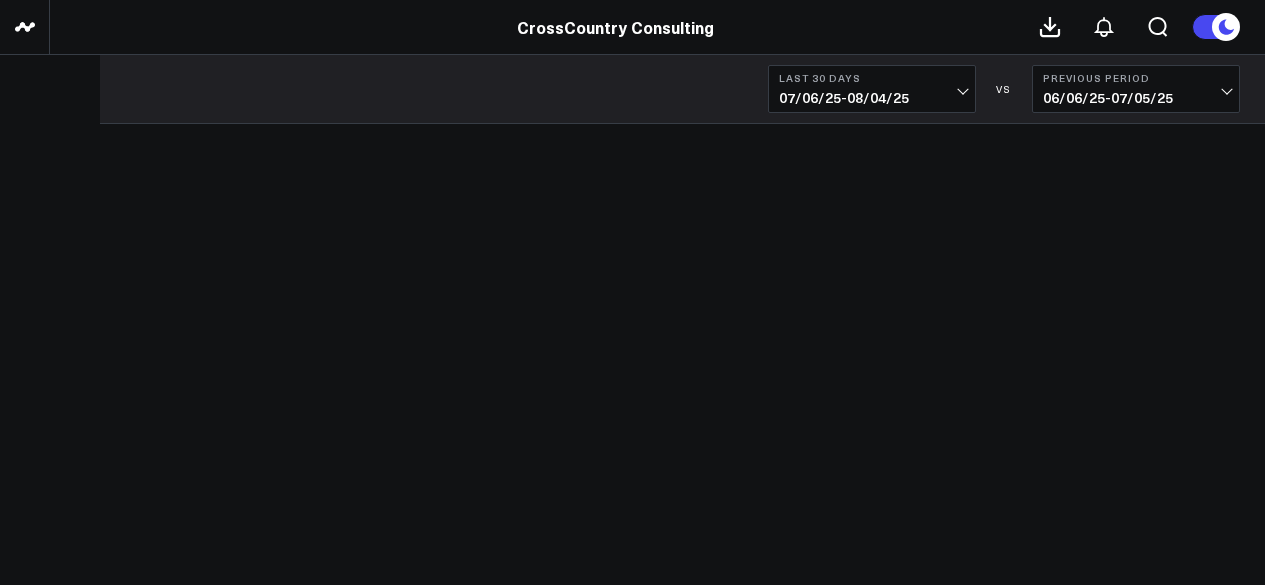 scroll, scrollTop: 0, scrollLeft: 0, axis: both 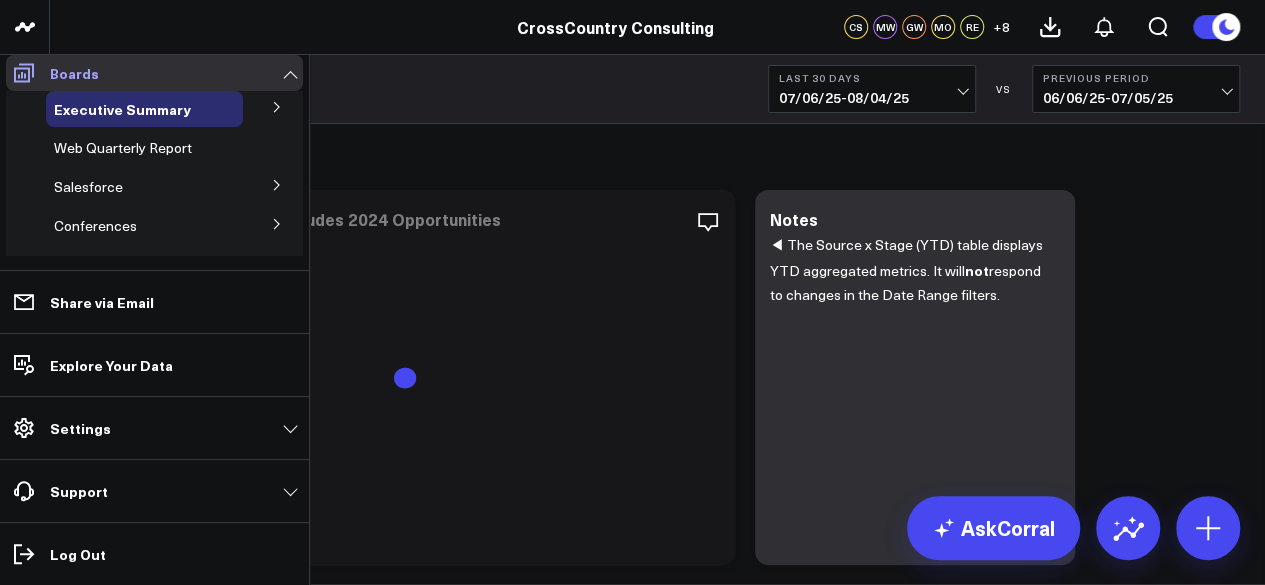 click at bounding box center [24, 73] 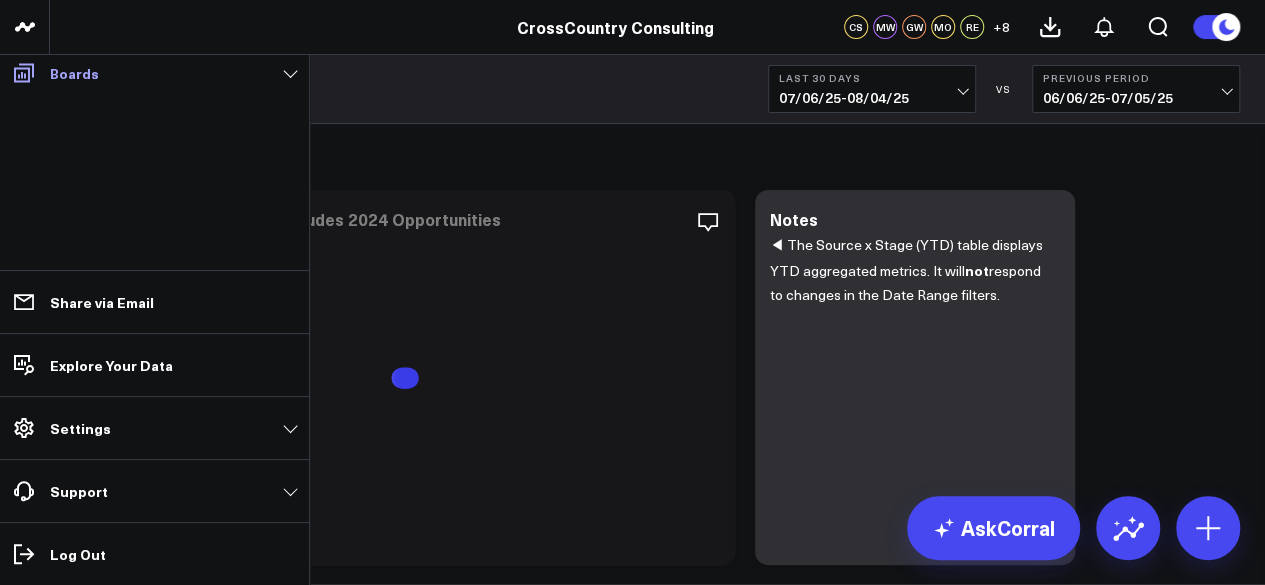 click on "Boards" at bounding box center [74, 73] 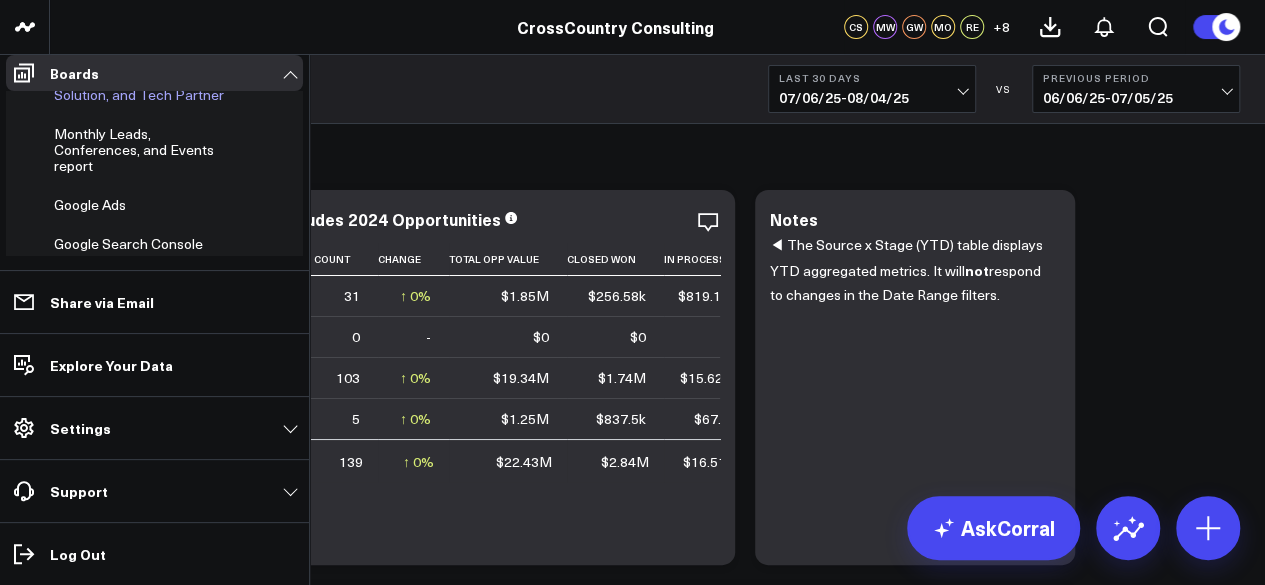 scroll, scrollTop: 632, scrollLeft: 0, axis: vertical 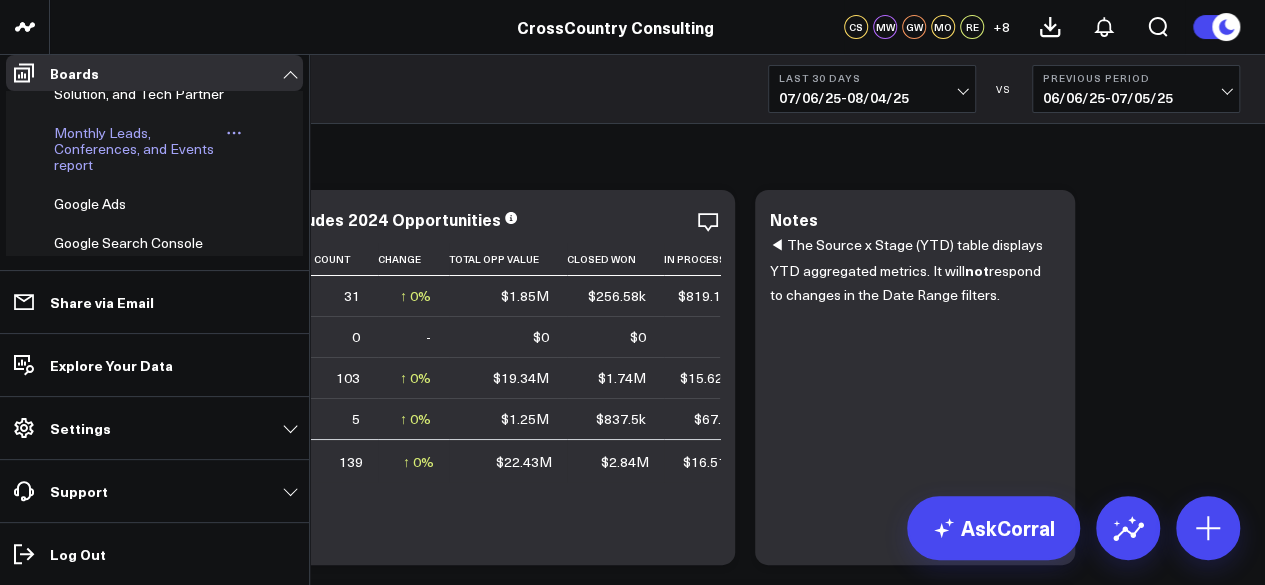click on "Monthly Leads, Conferences, and Events report" at bounding box center (134, 148) 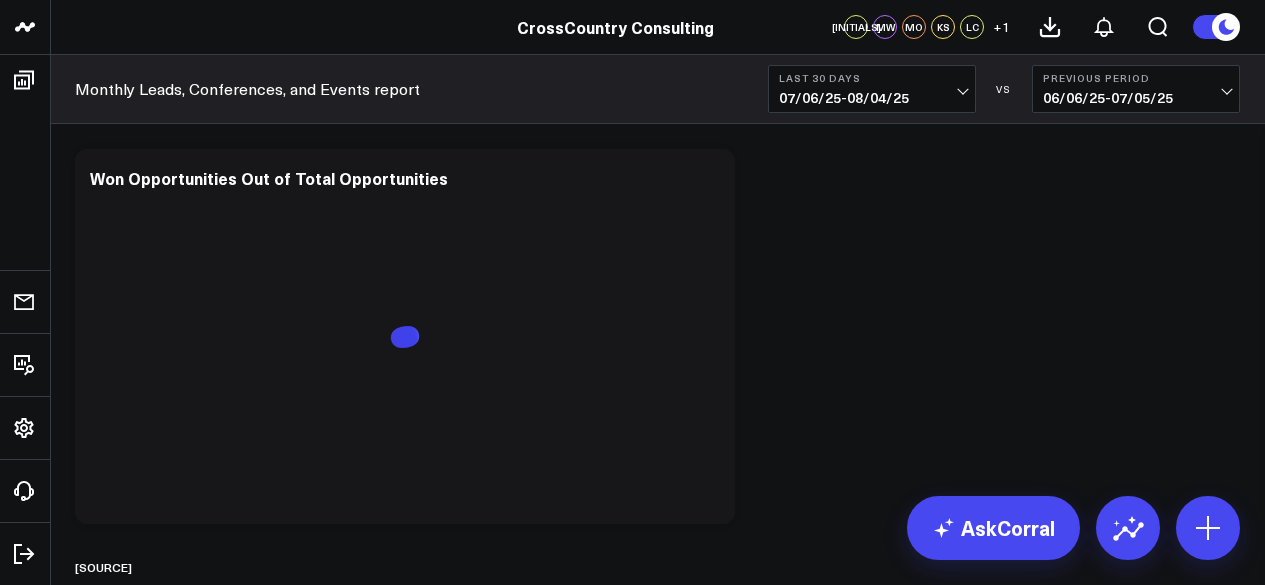 scroll, scrollTop: 0, scrollLeft: 0, axis: both 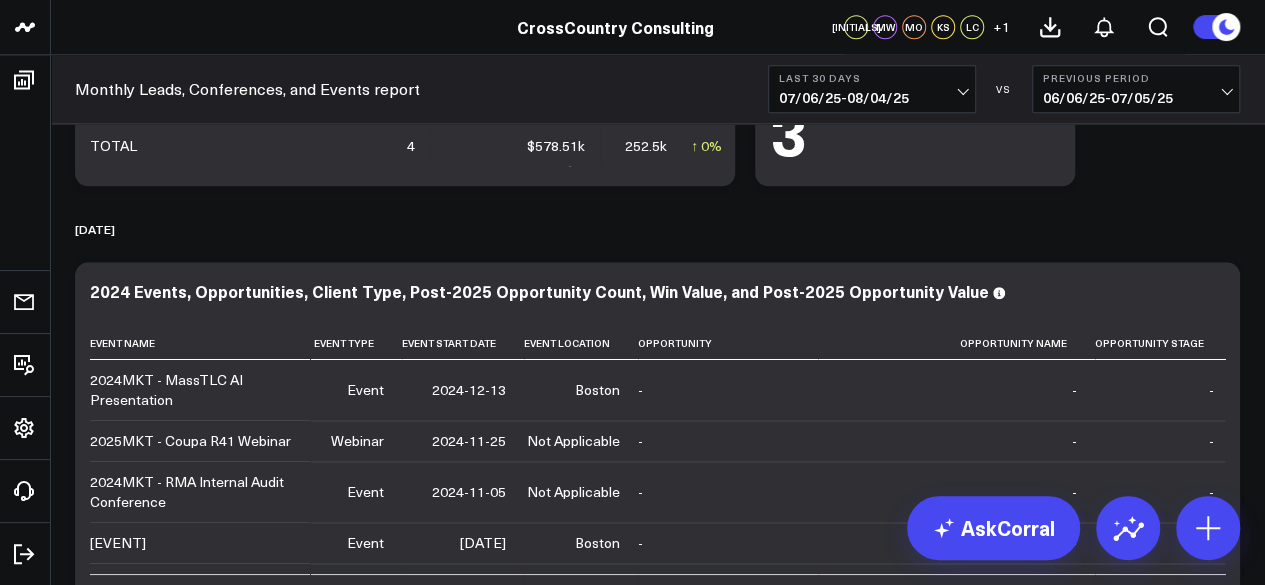 click on "[DATE]  -  [DATE]" at bounding box center [872, 98] 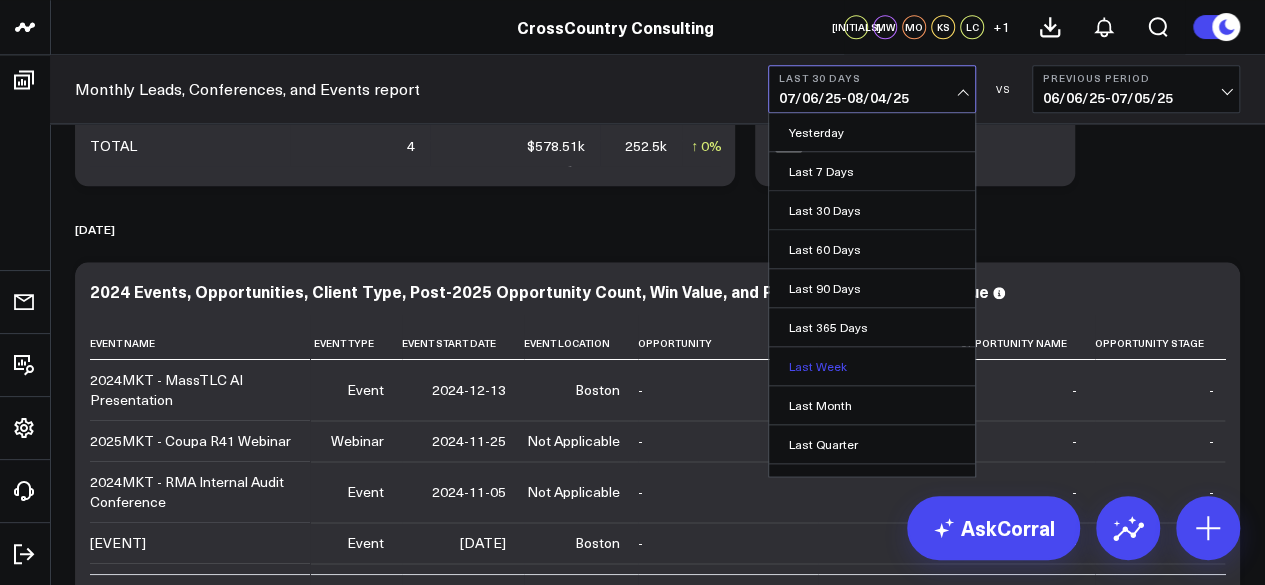 scroll, scrollTop: 176, scrollLeft: 0, axis: vertical 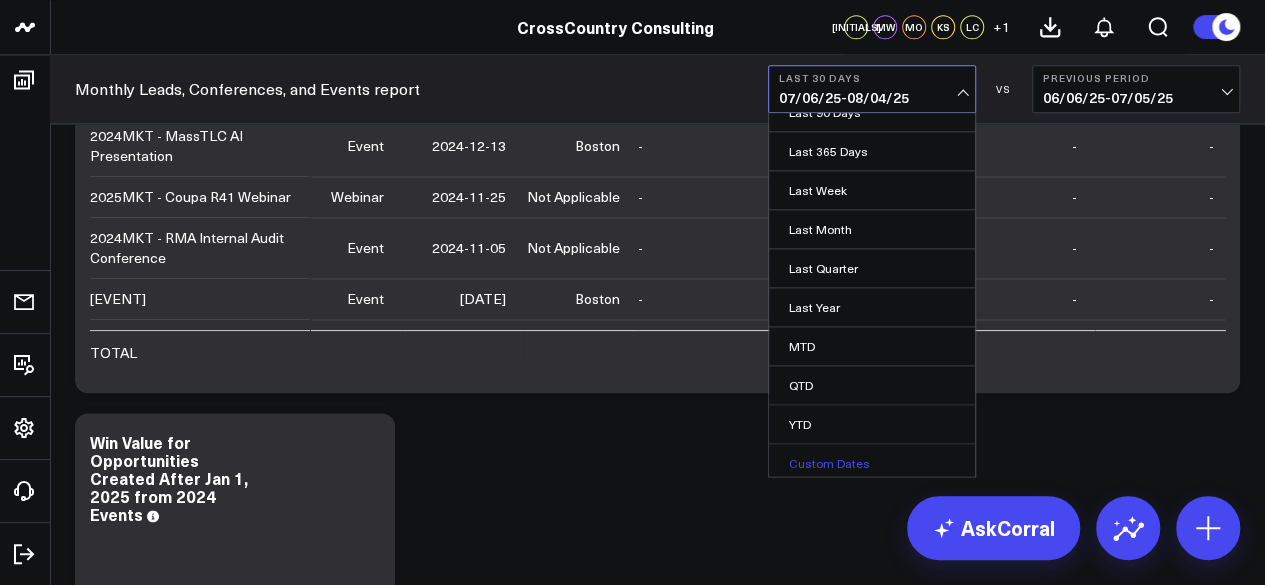 click on "Custom Dates" at bounding box center [872, 463] 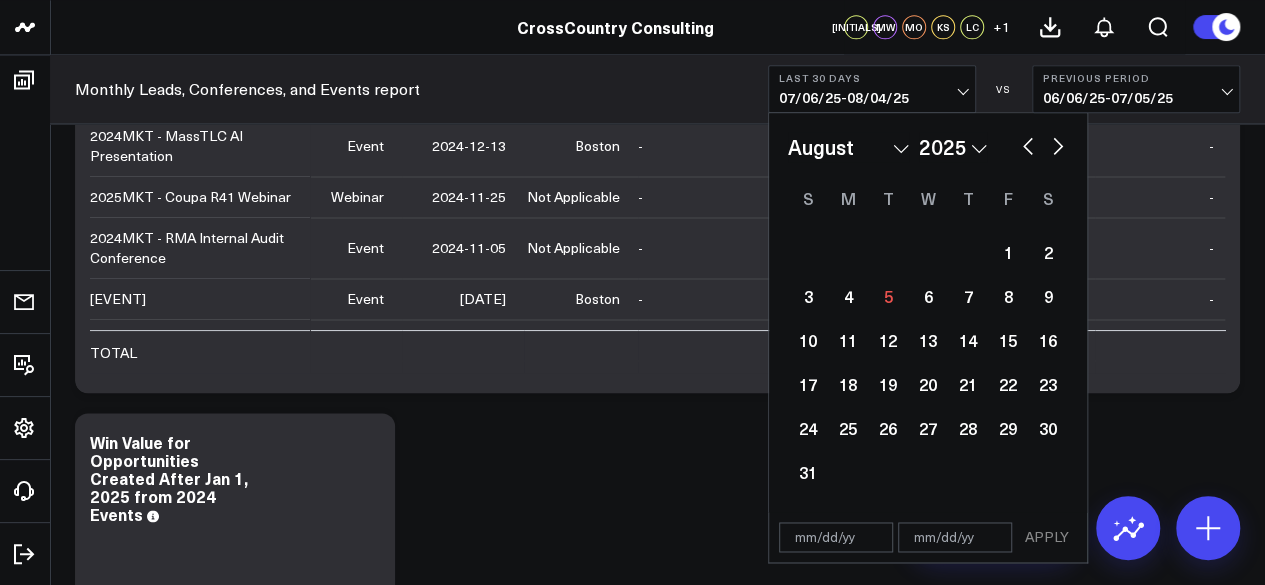 click on "January February March April May June July August September October November December" at bounding box center (848, 147) 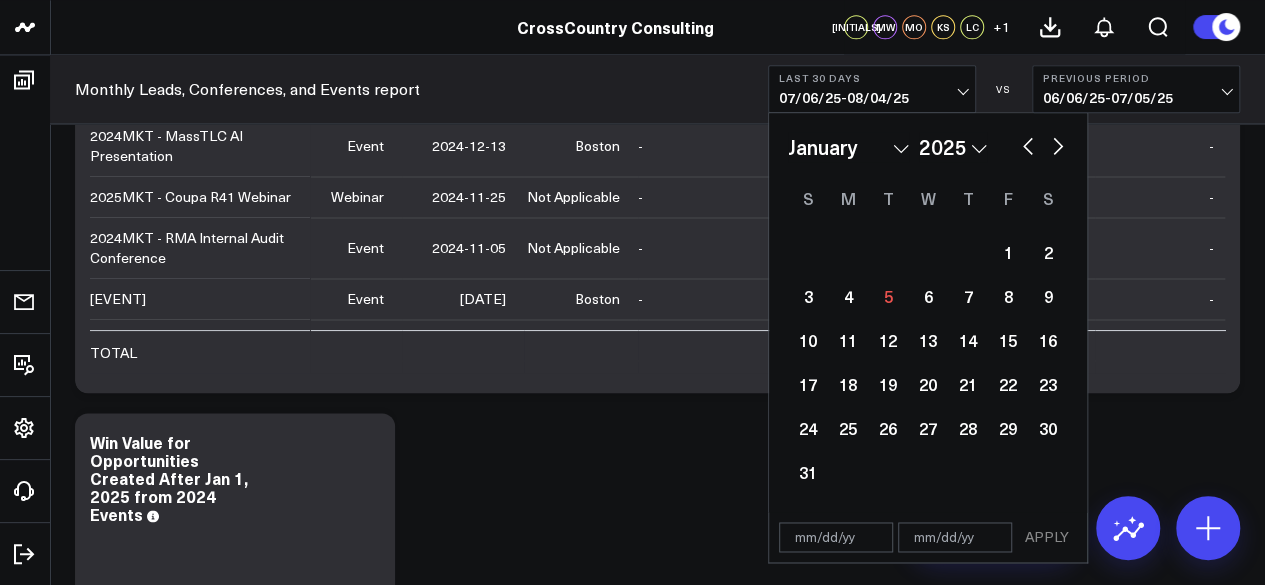 select on "2025" 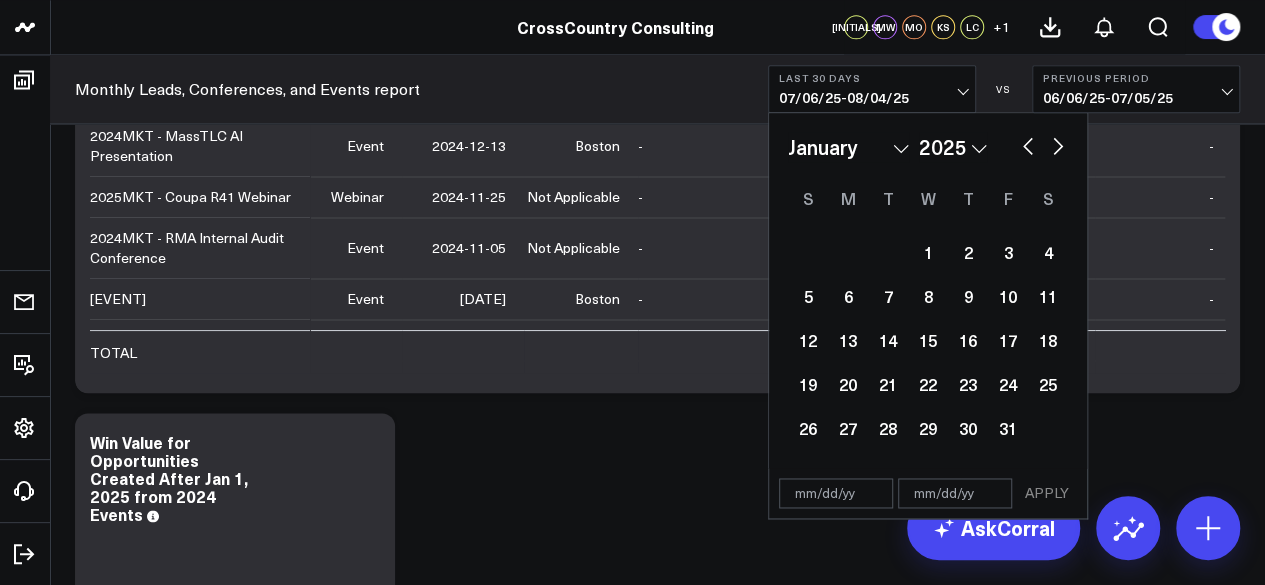 click at bounding box center [836, 493] 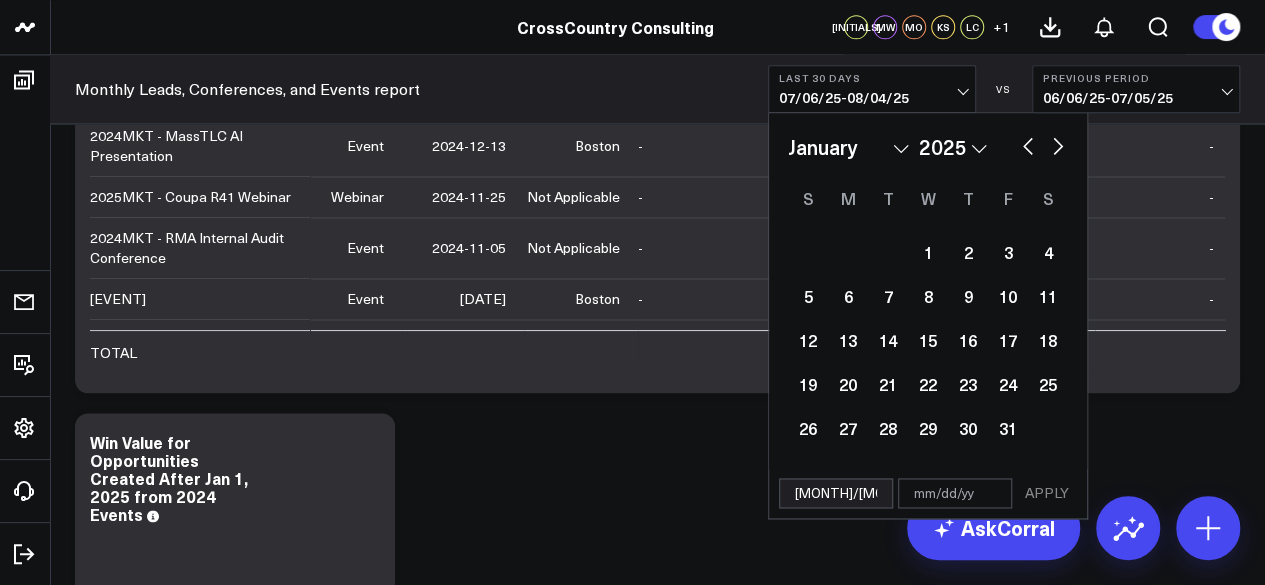type on "01/01/25" 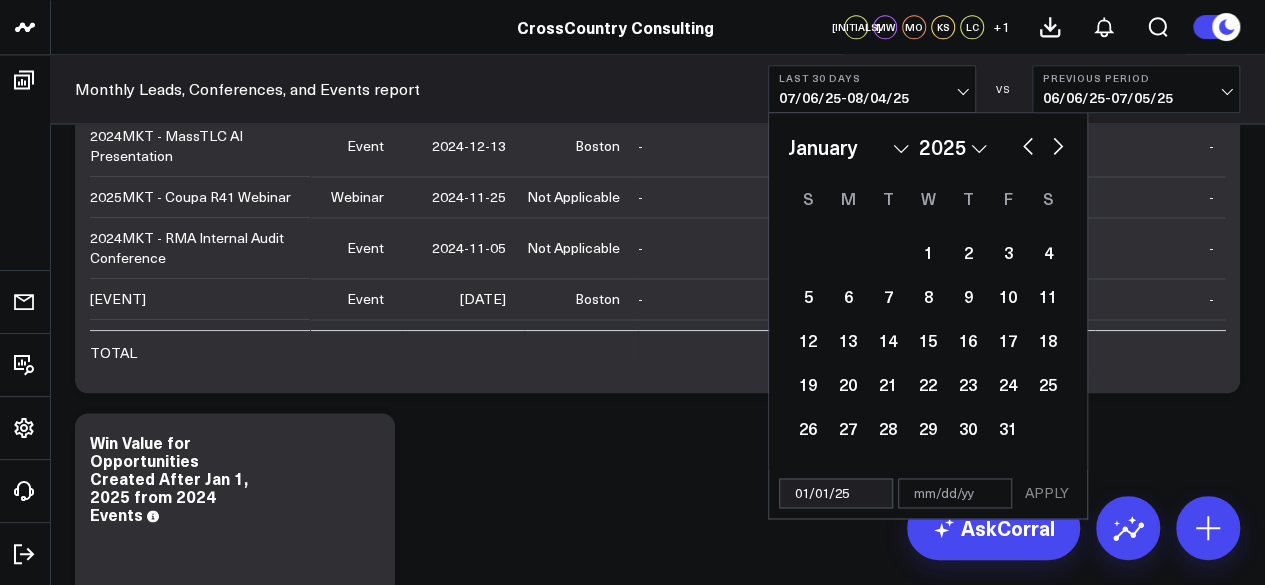 select on "2025" 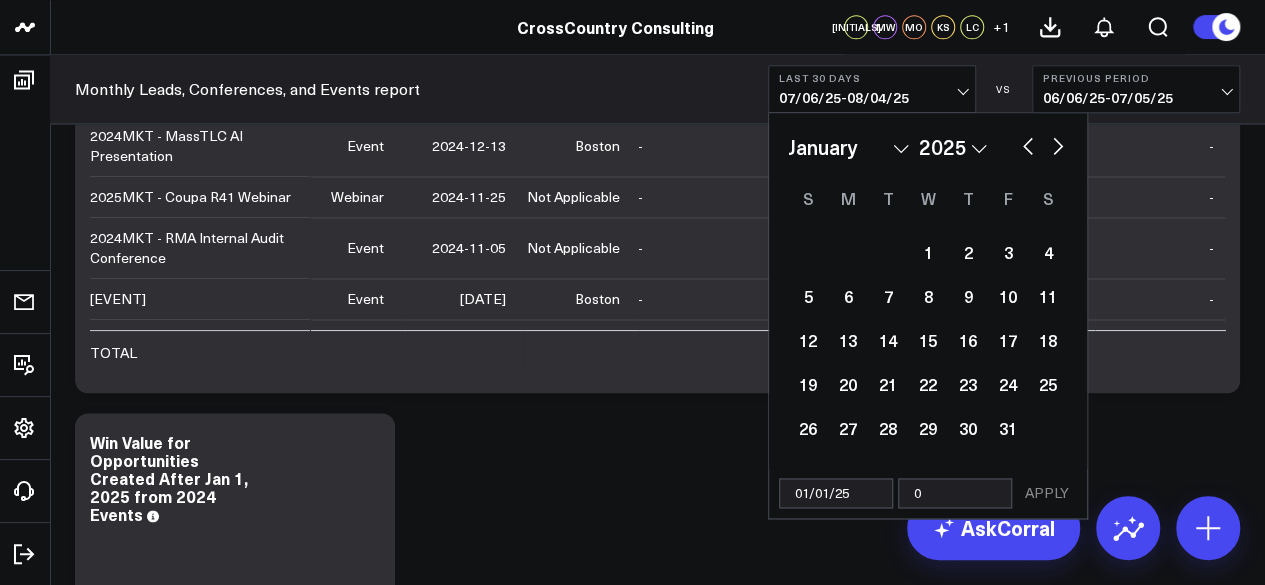 select on "2025" 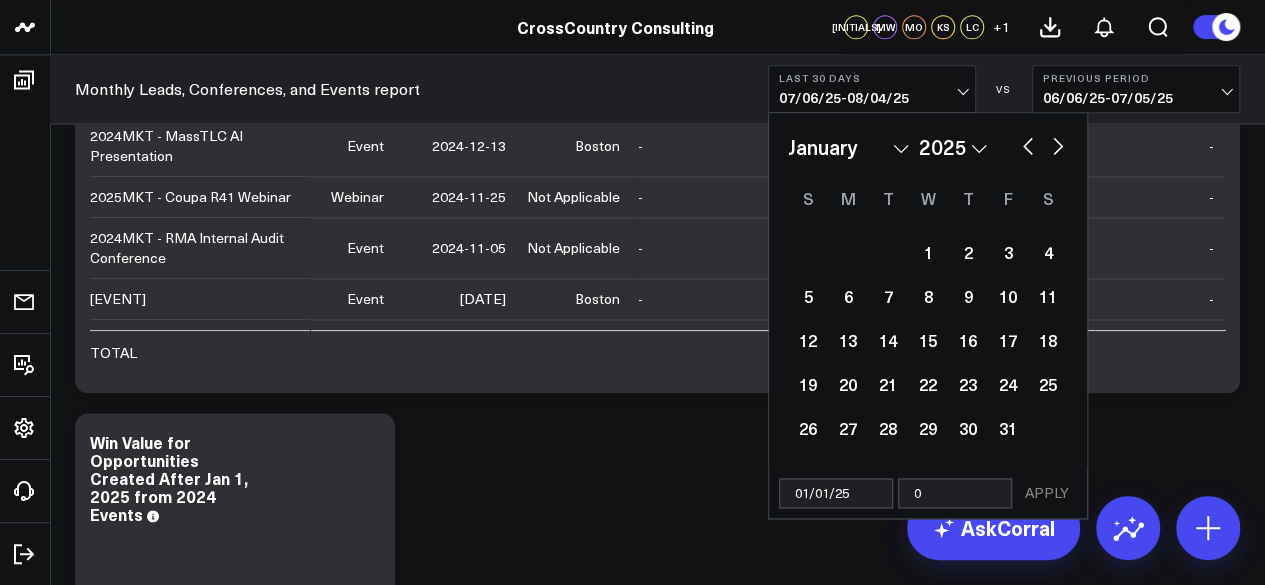 type on "08" 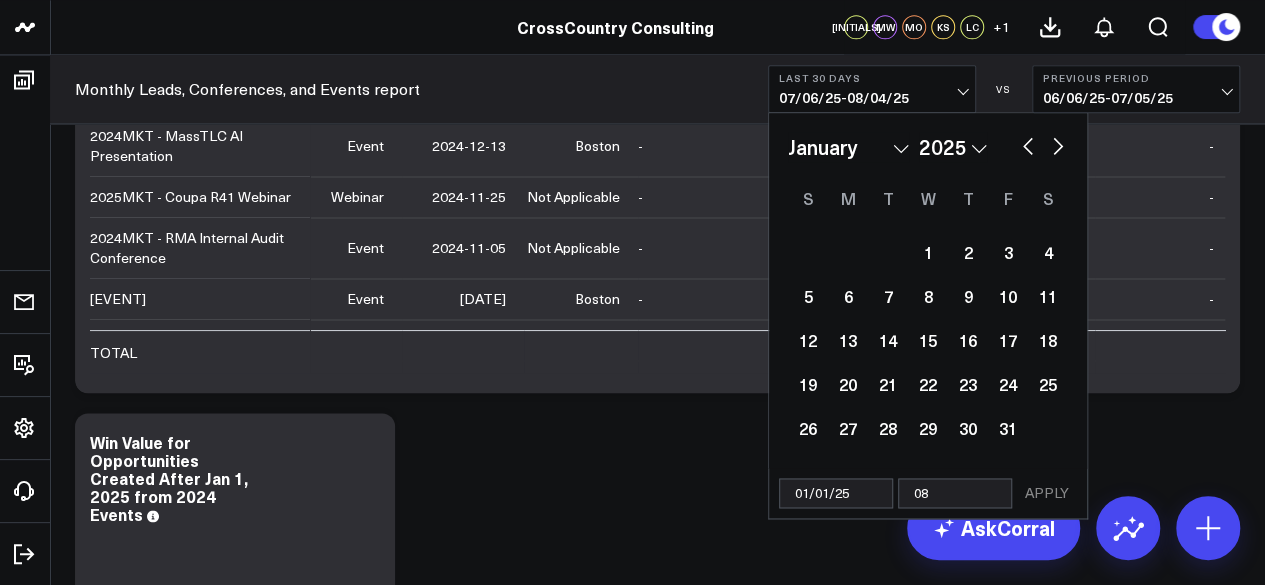 select on "2025" 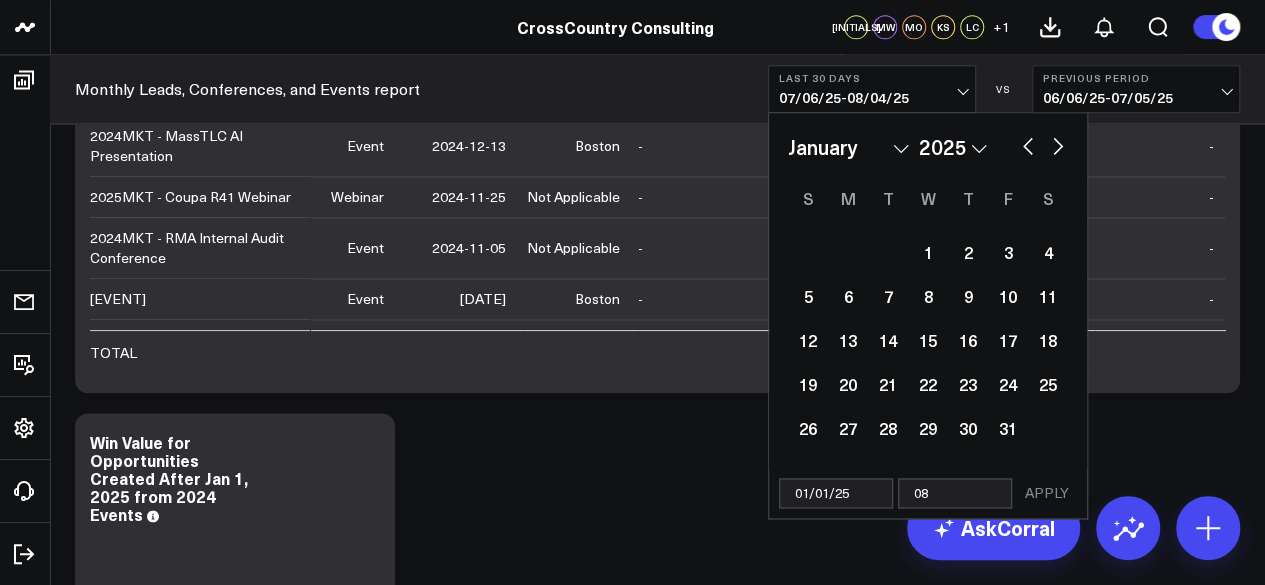 type on "[DATE]" 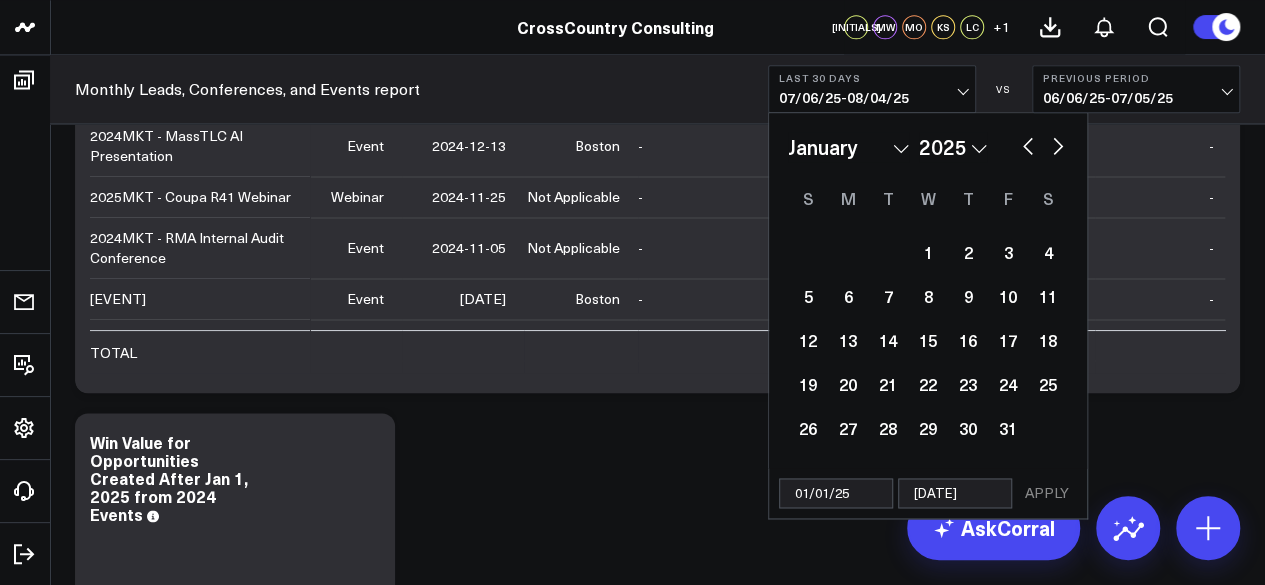 select on "2025" 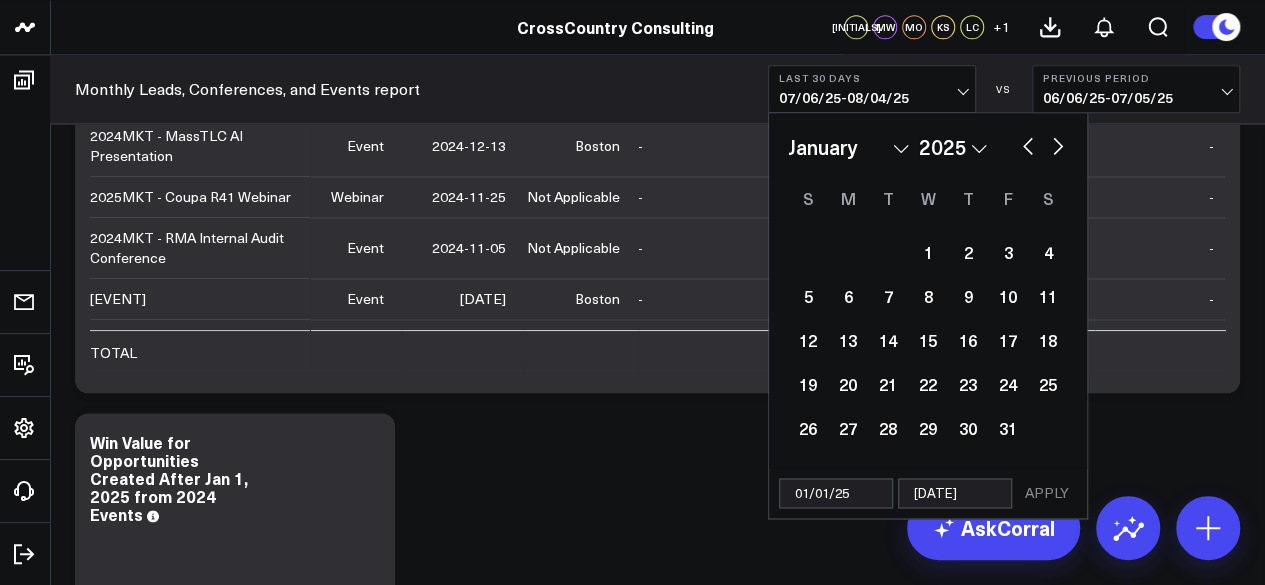 type on "[MONTH]/[DAY]" 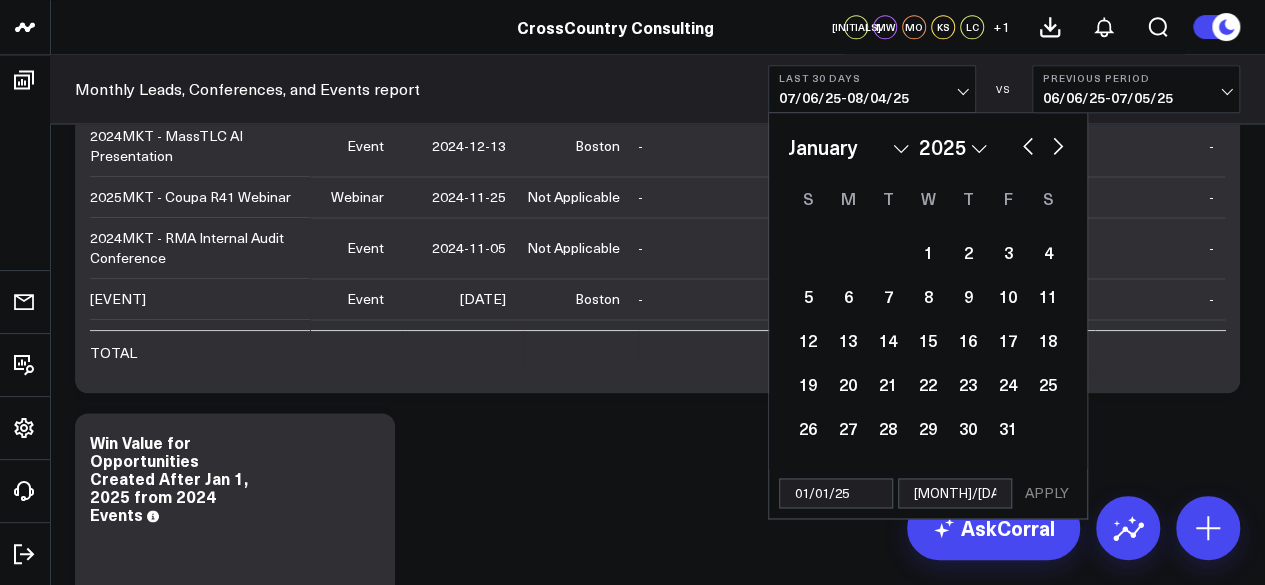 select on "2025" 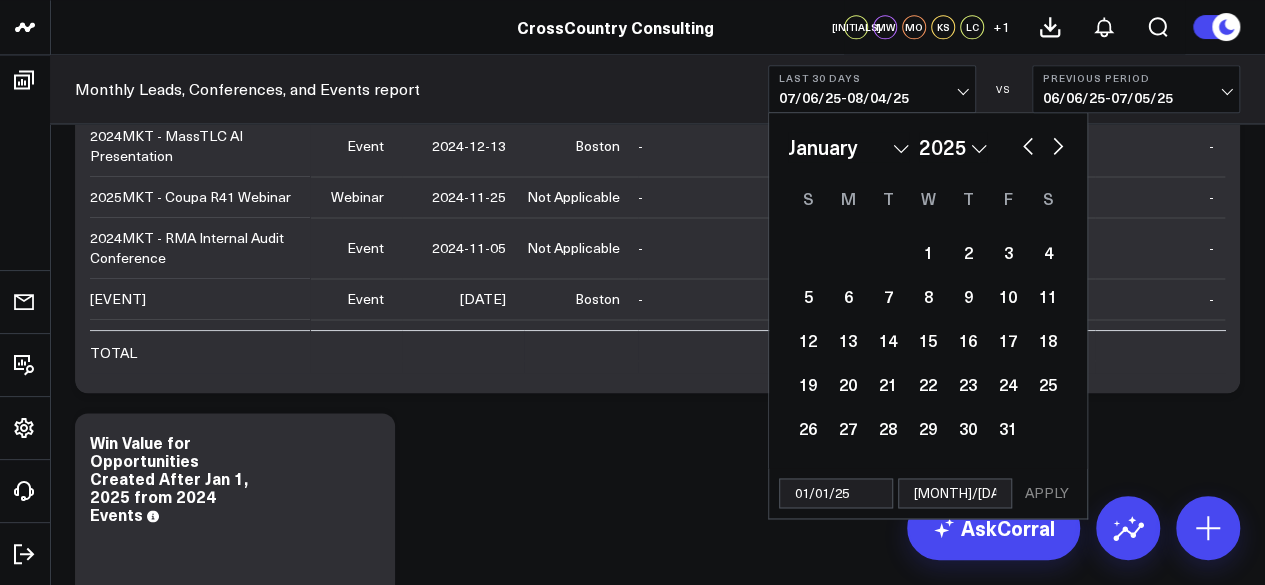 type on "[MONTH]/[DAY]" 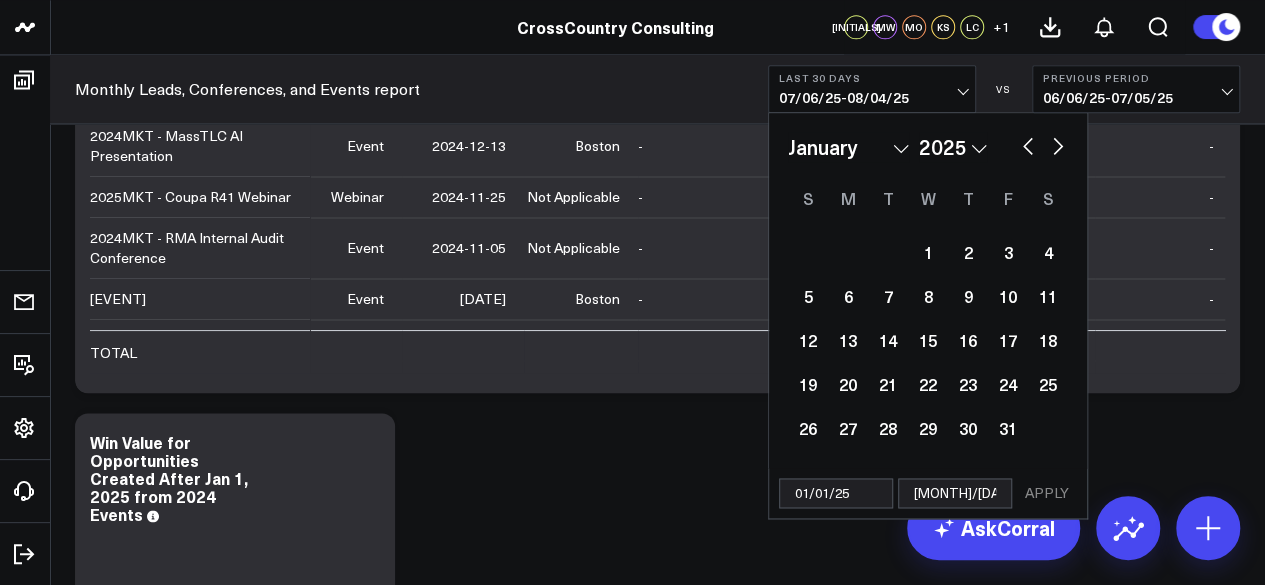 select on "2025" 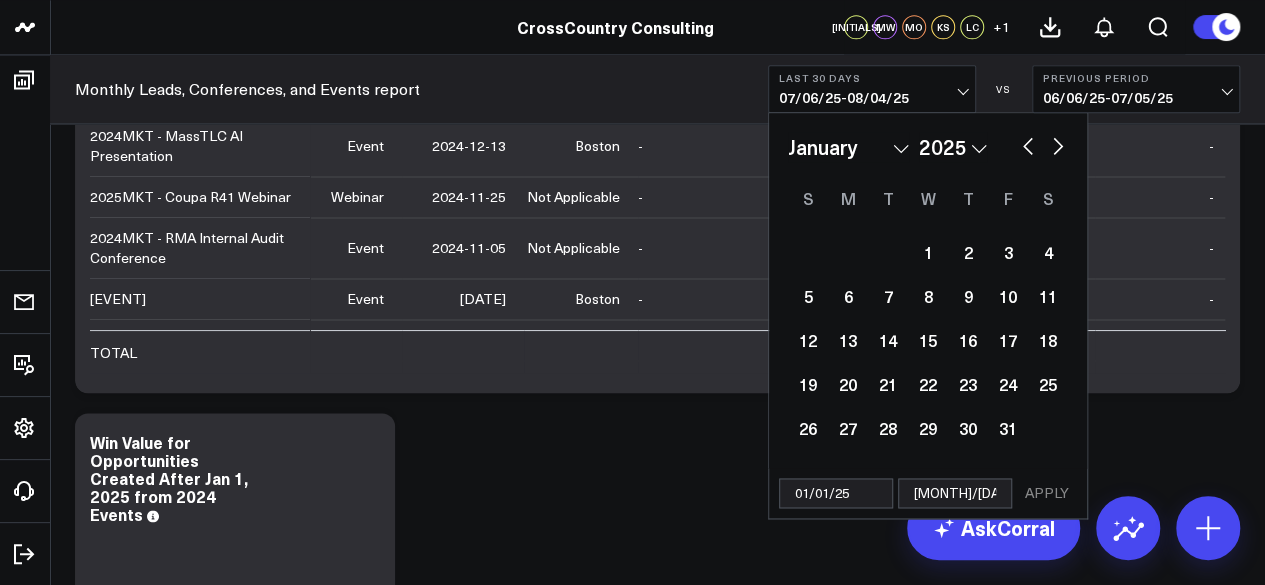 type on "[DATE]" 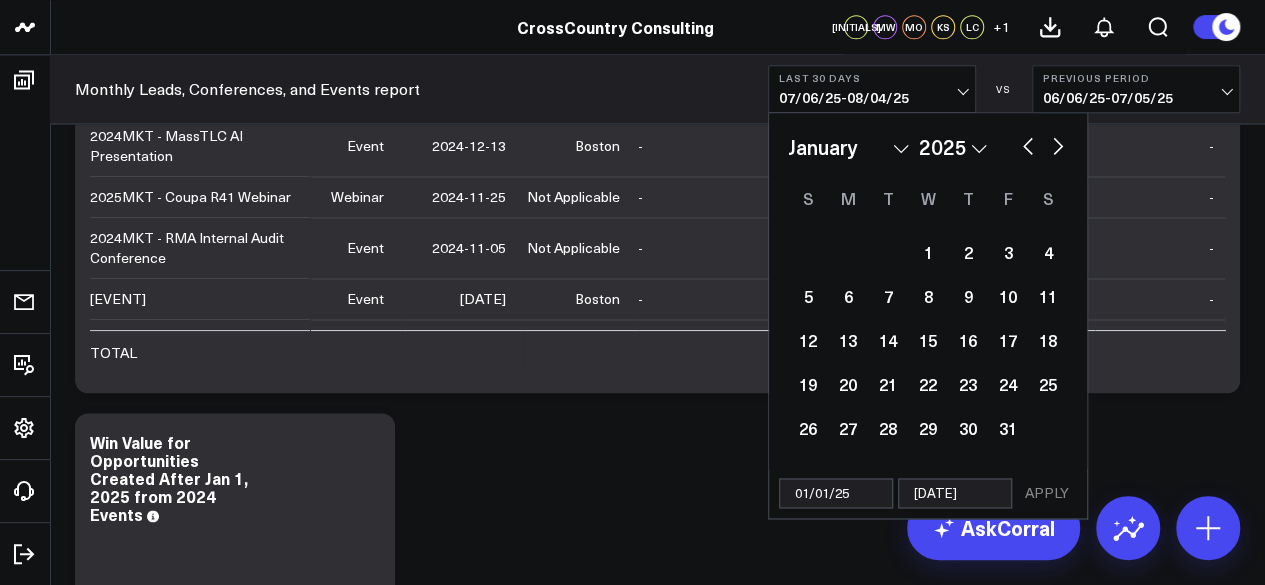 select on "2025" 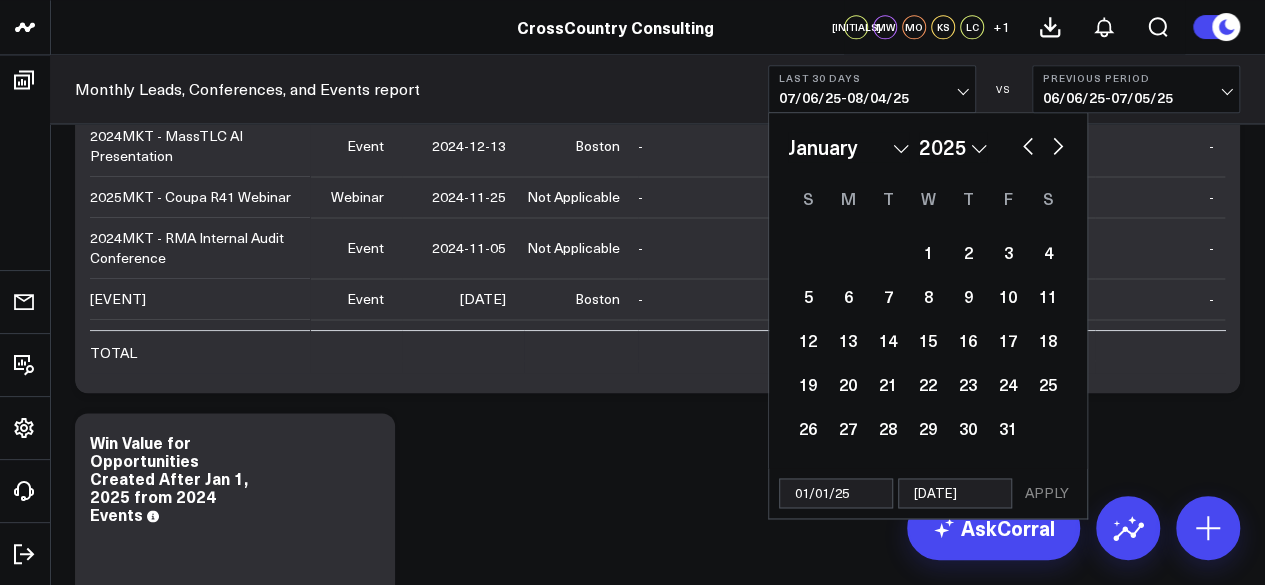 type on "[DATE]" 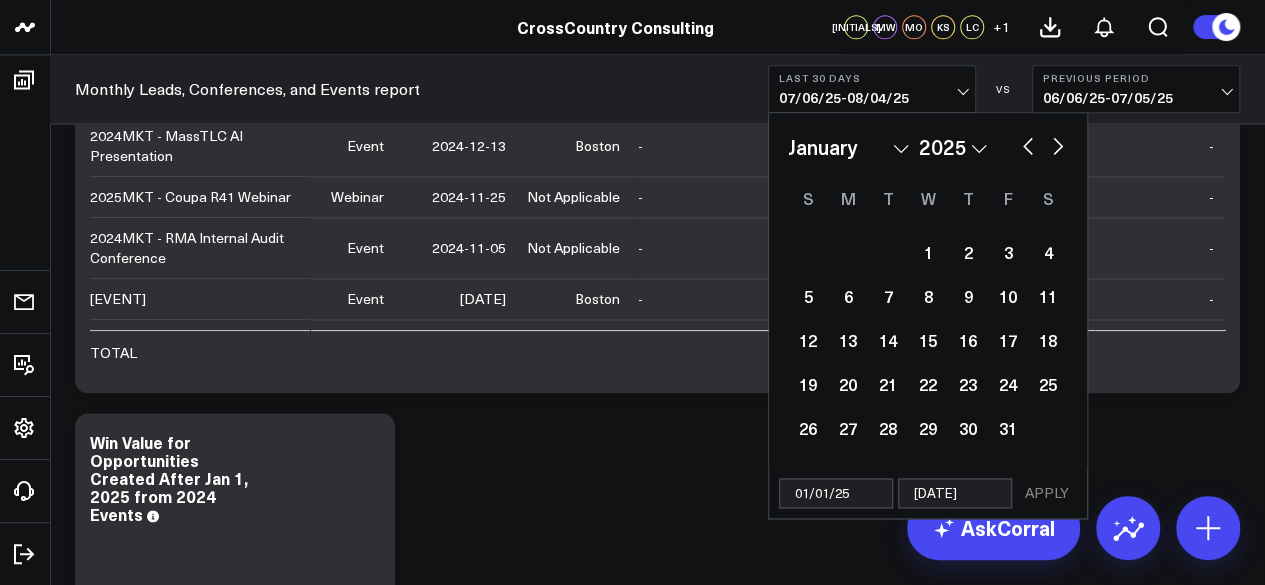 select on "2025" 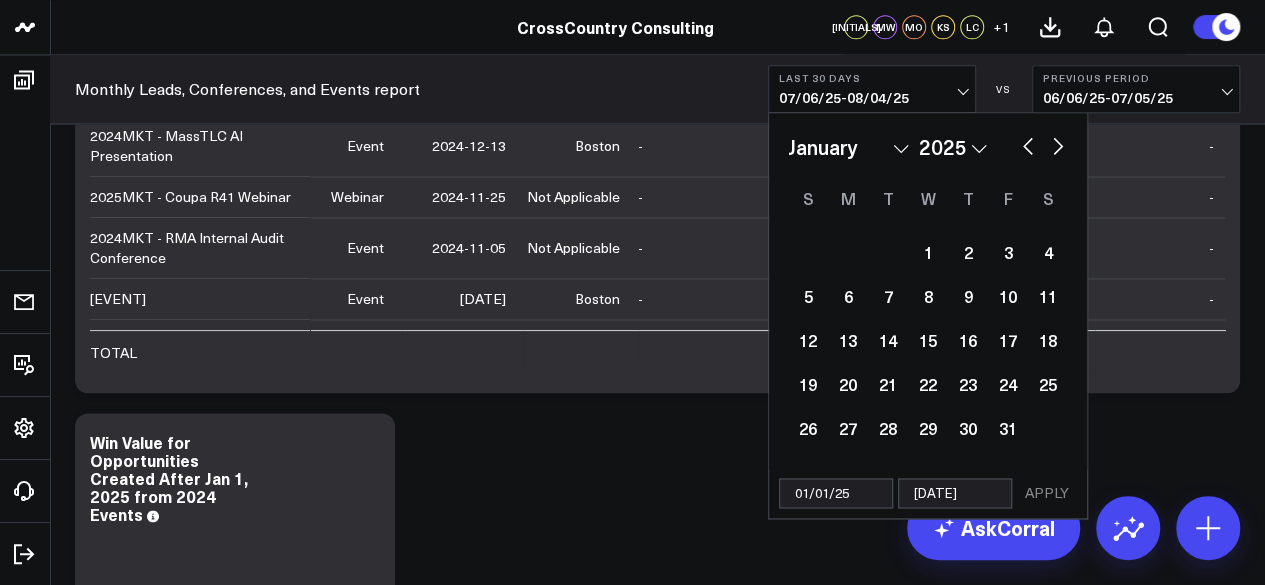type on "08/05/25" 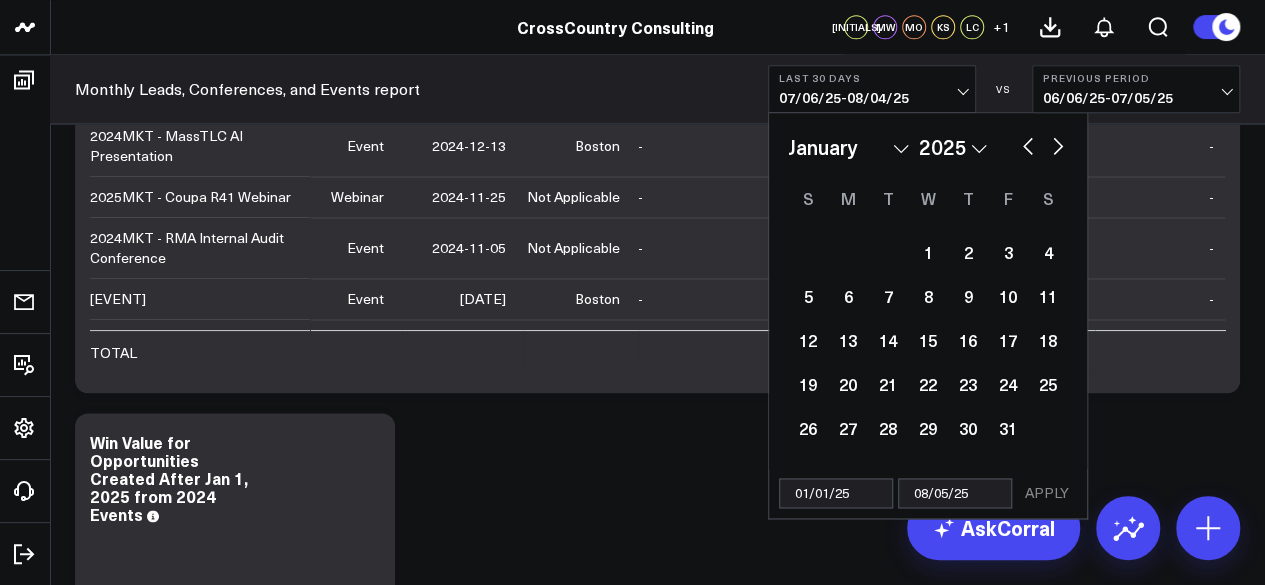 select on "2025" 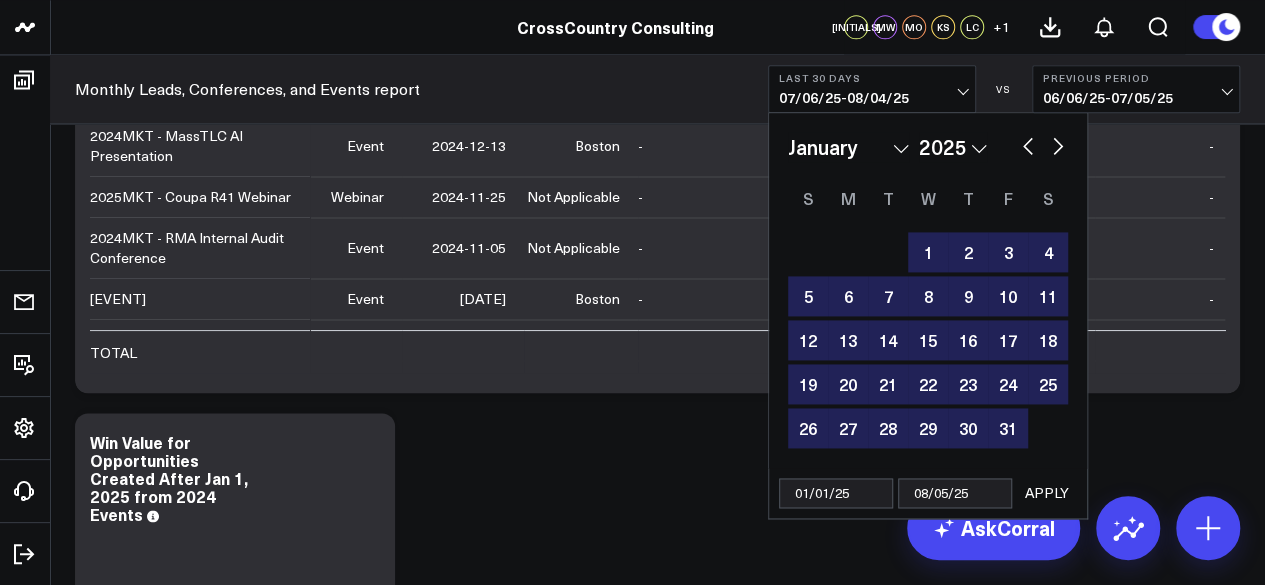 type on "08/05/25" 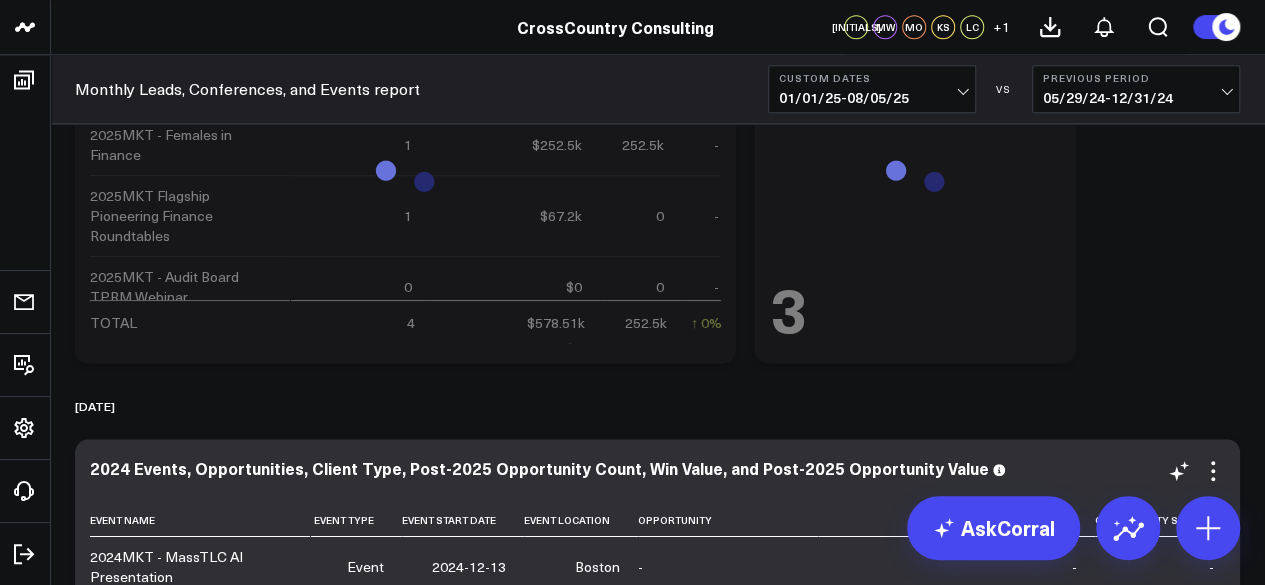 scroll, scrollTop: 4662, scrollLeft: 0, axis: vertical 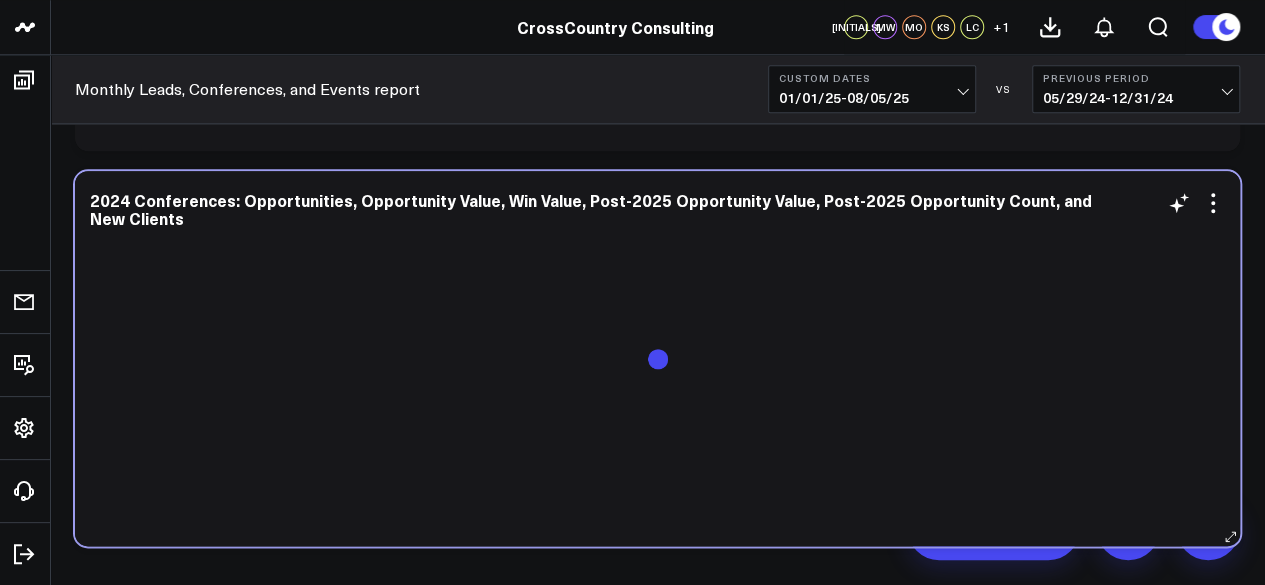 click at bounding box center [657, 384] 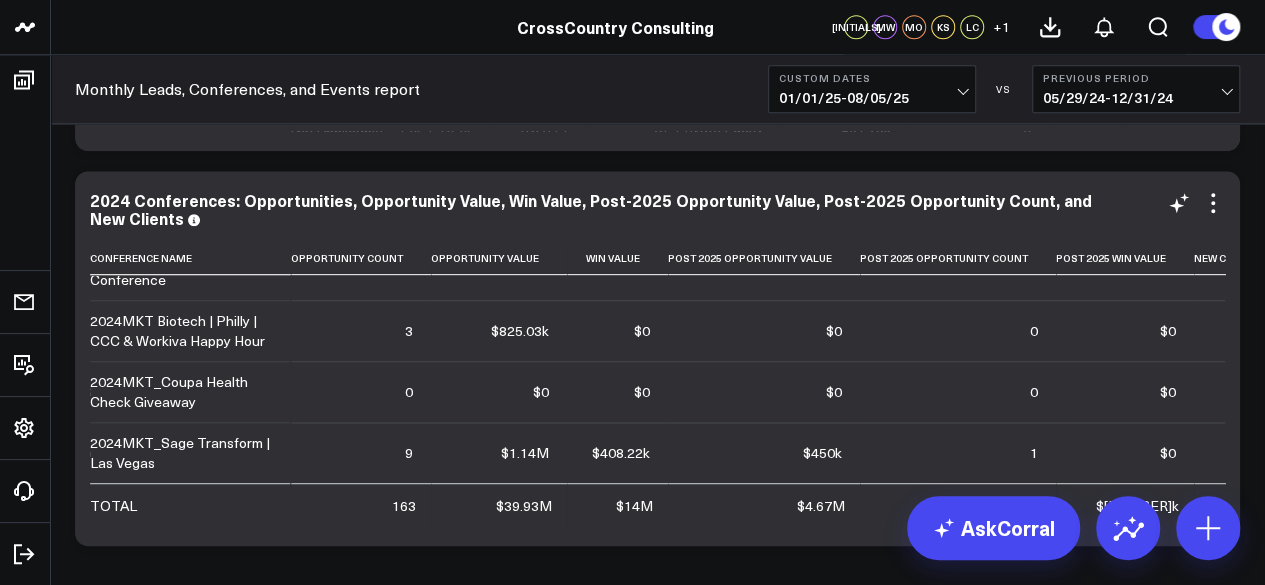 scroll, scrollTop: 589, scrollLeft: 618, axis: both 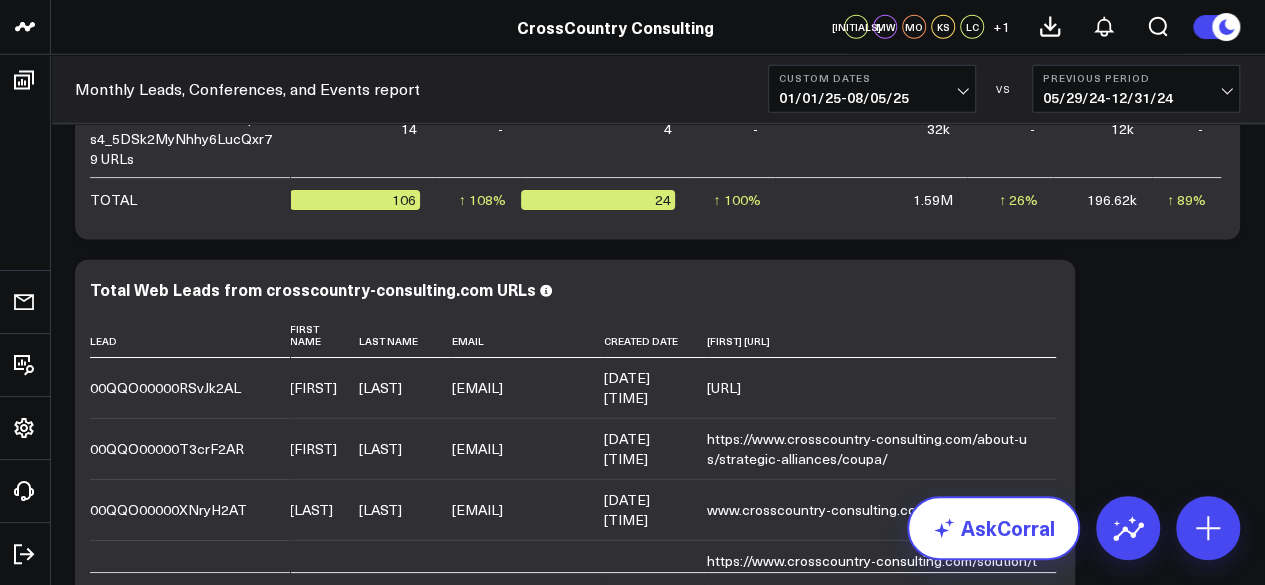 click on "AskCorral" at bounding box center [993, 528] 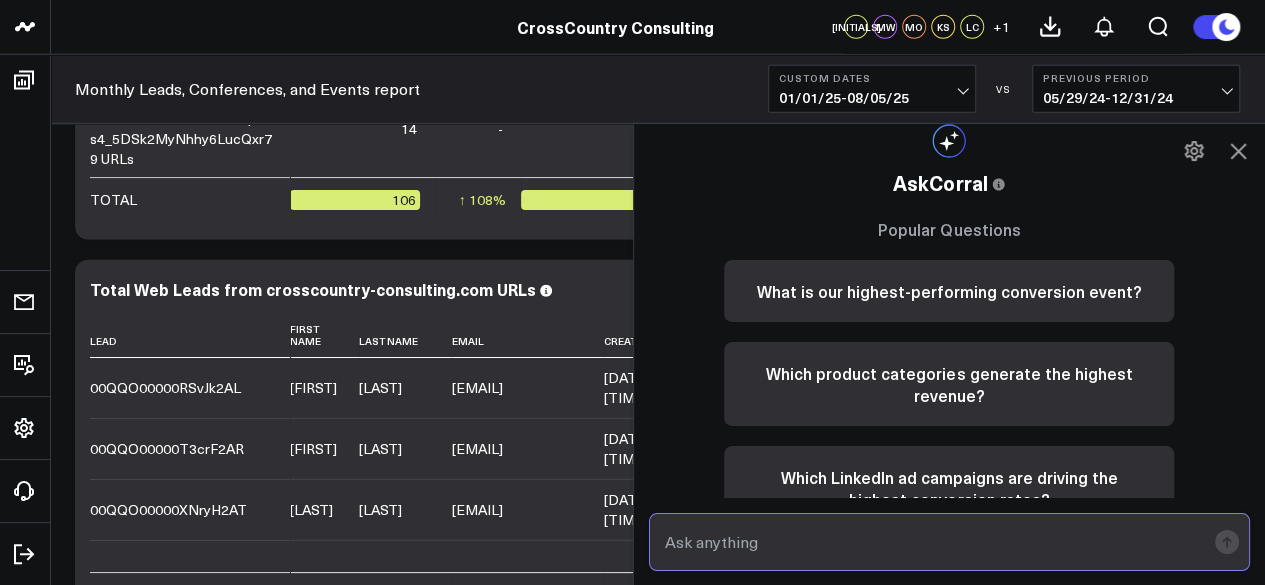 click at bounding box center [933, 542] 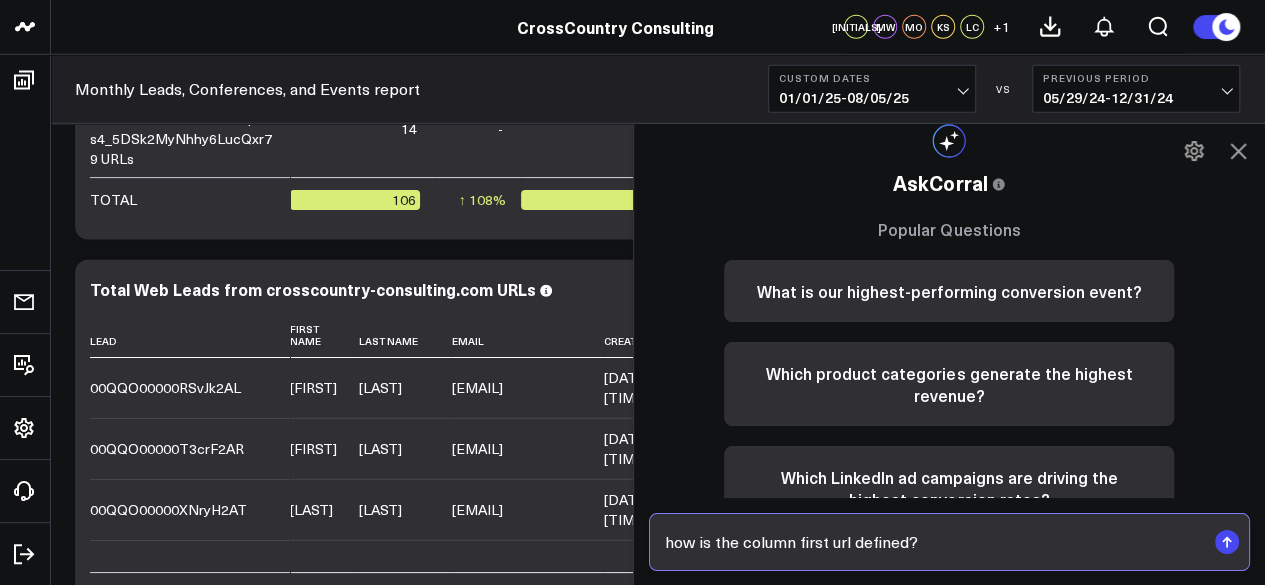 type on "how is the column first url defined?" 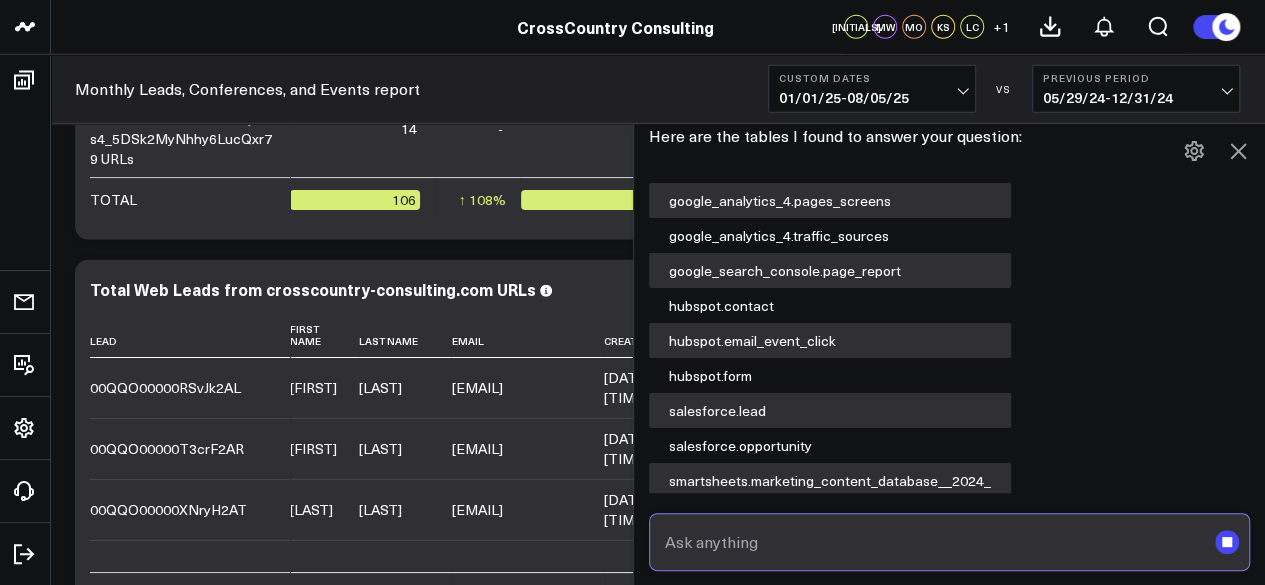 scroll, scrollTop: 371, scrollLeft: 0, axis: vertical 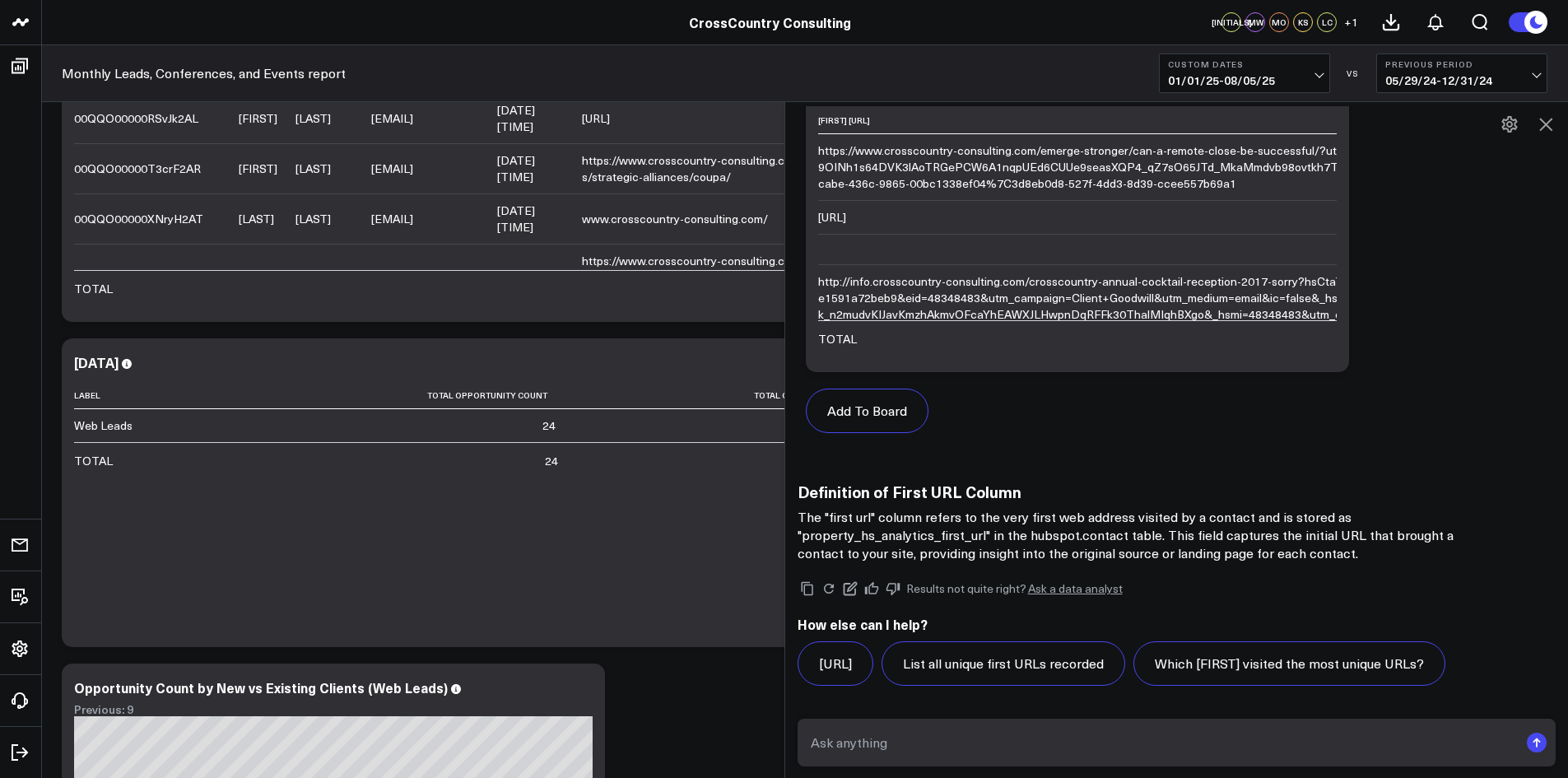 click 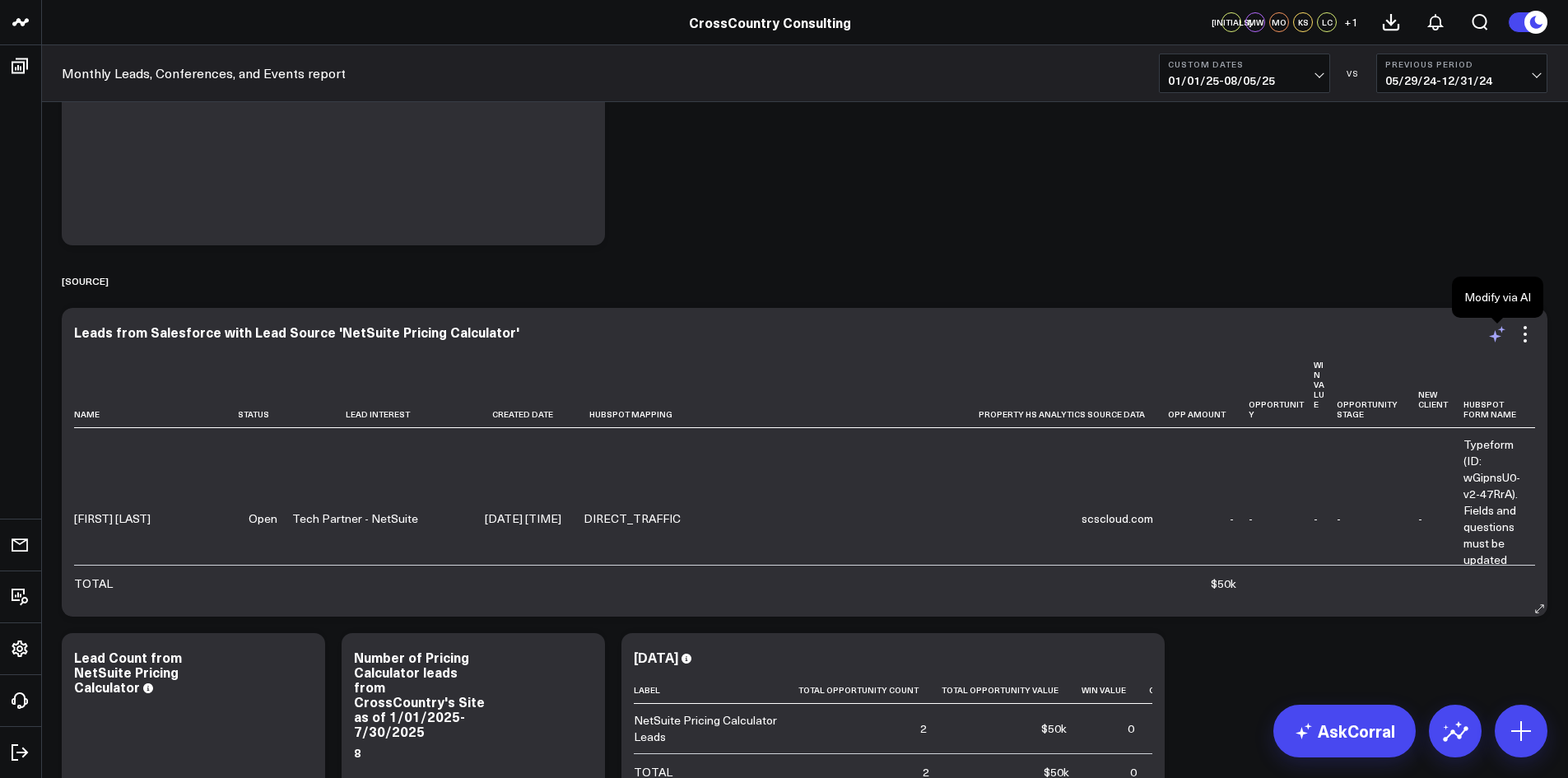 click 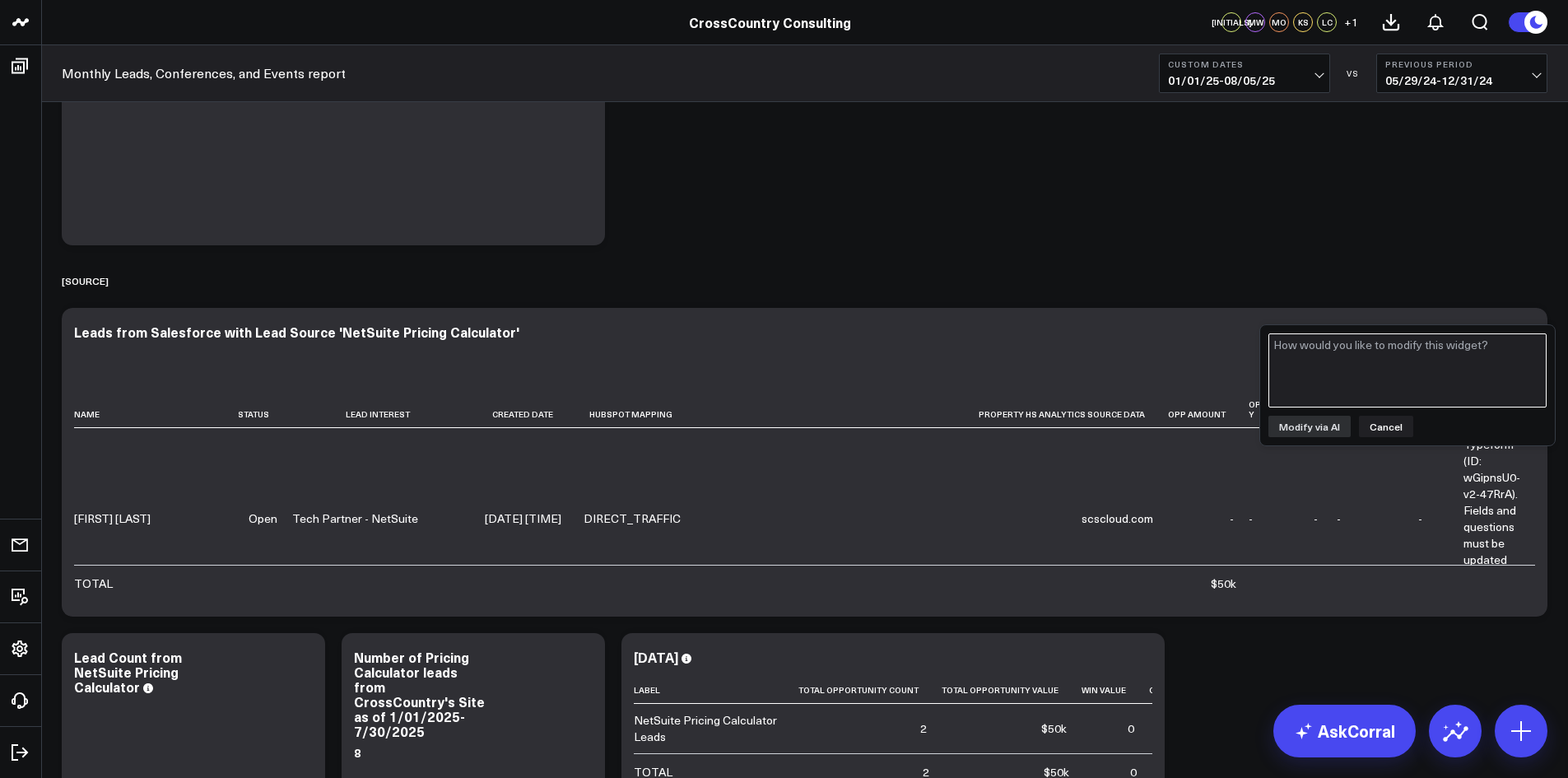 click at bounding box center [1407, 370] 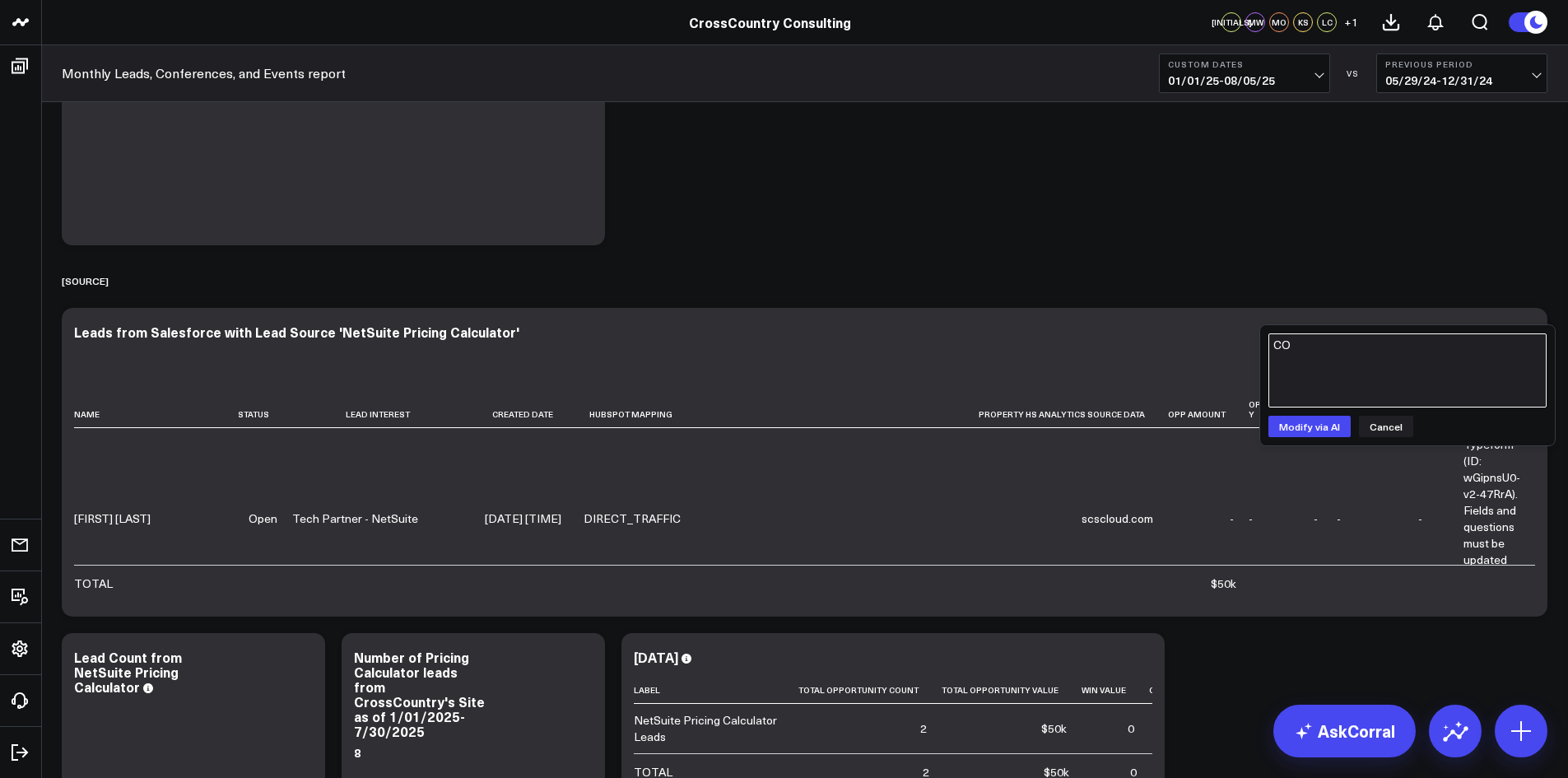 type on "C" 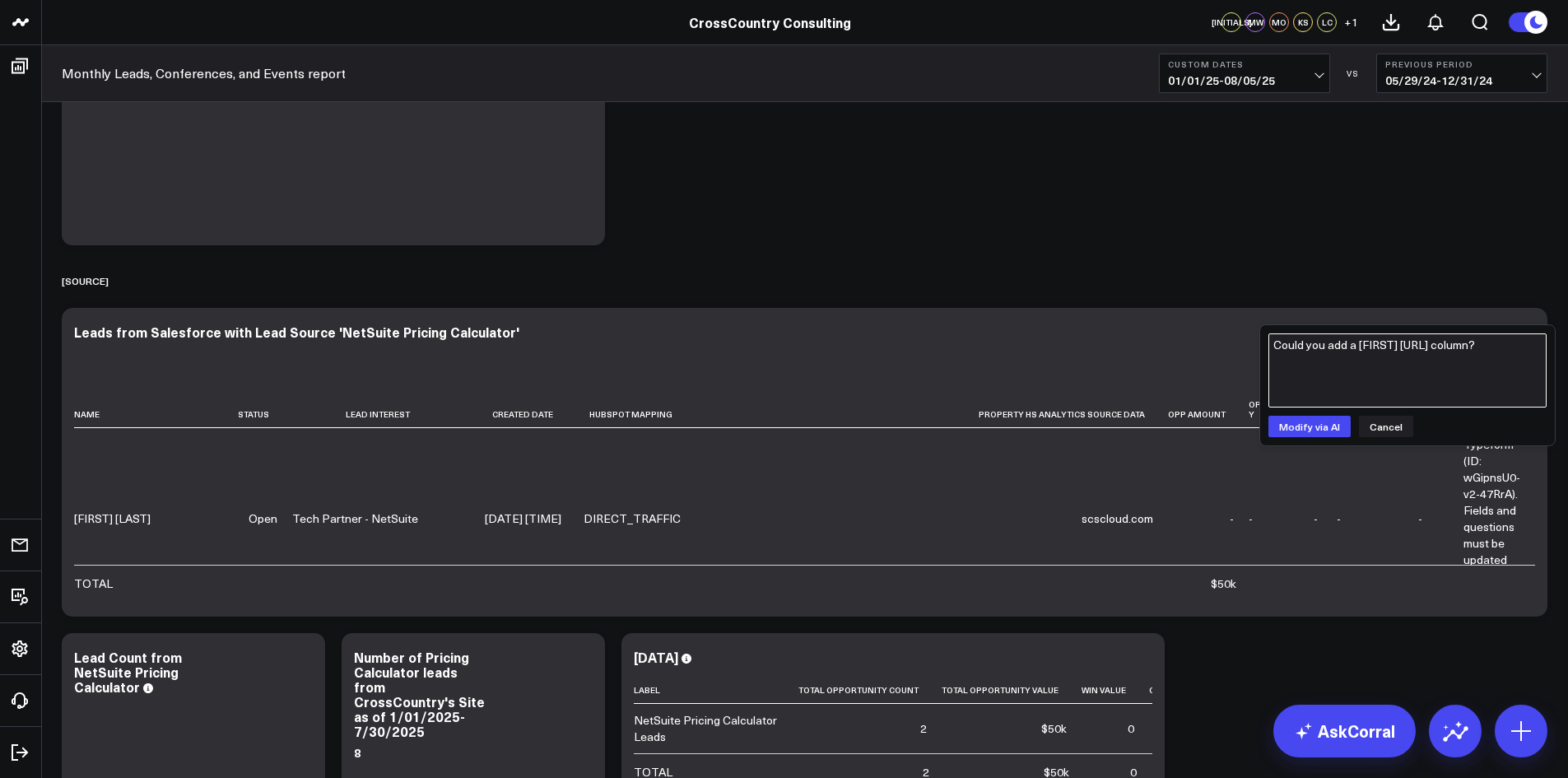 type on "Could you add a [FIRST] [URL] column?" 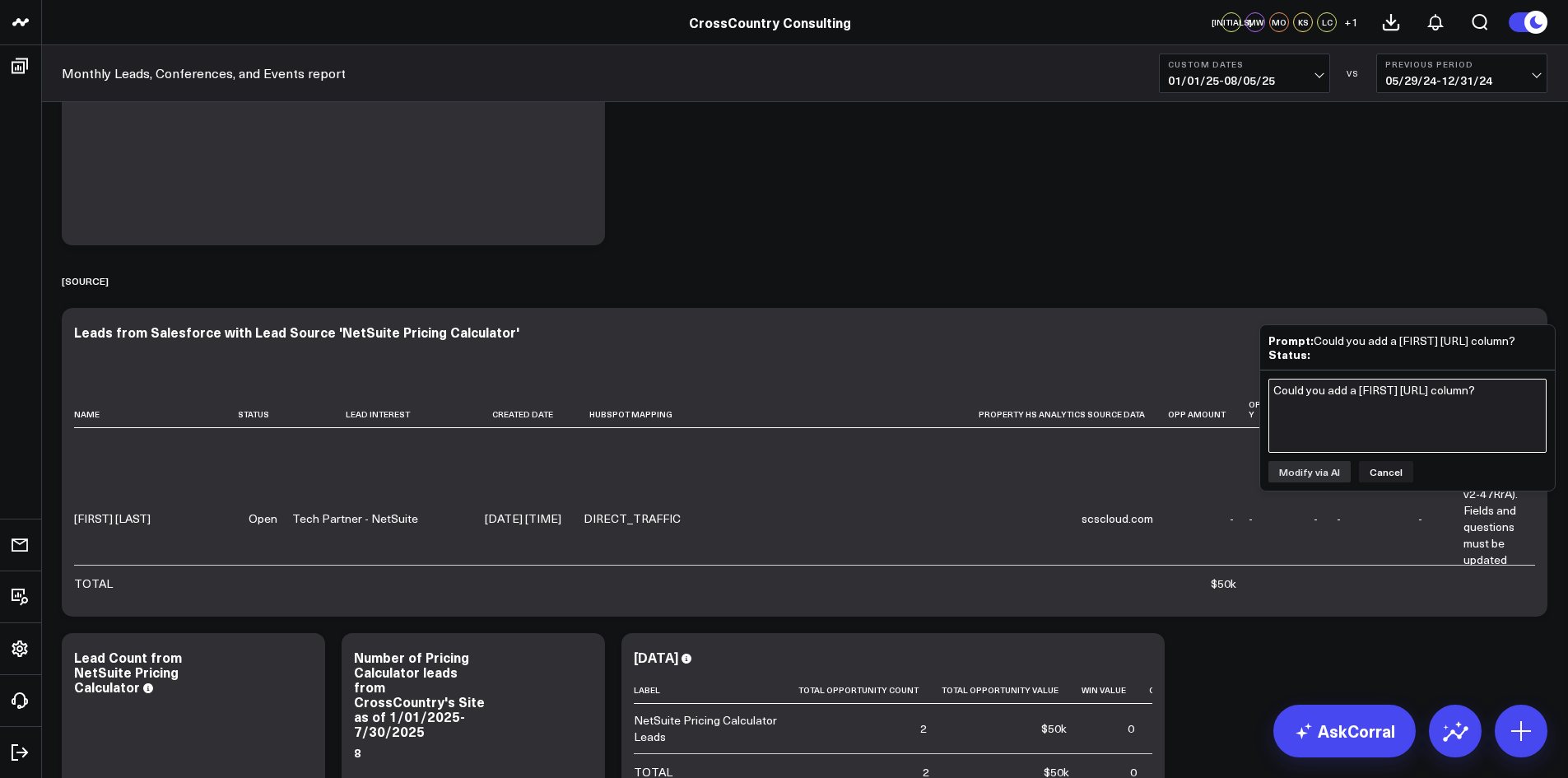type 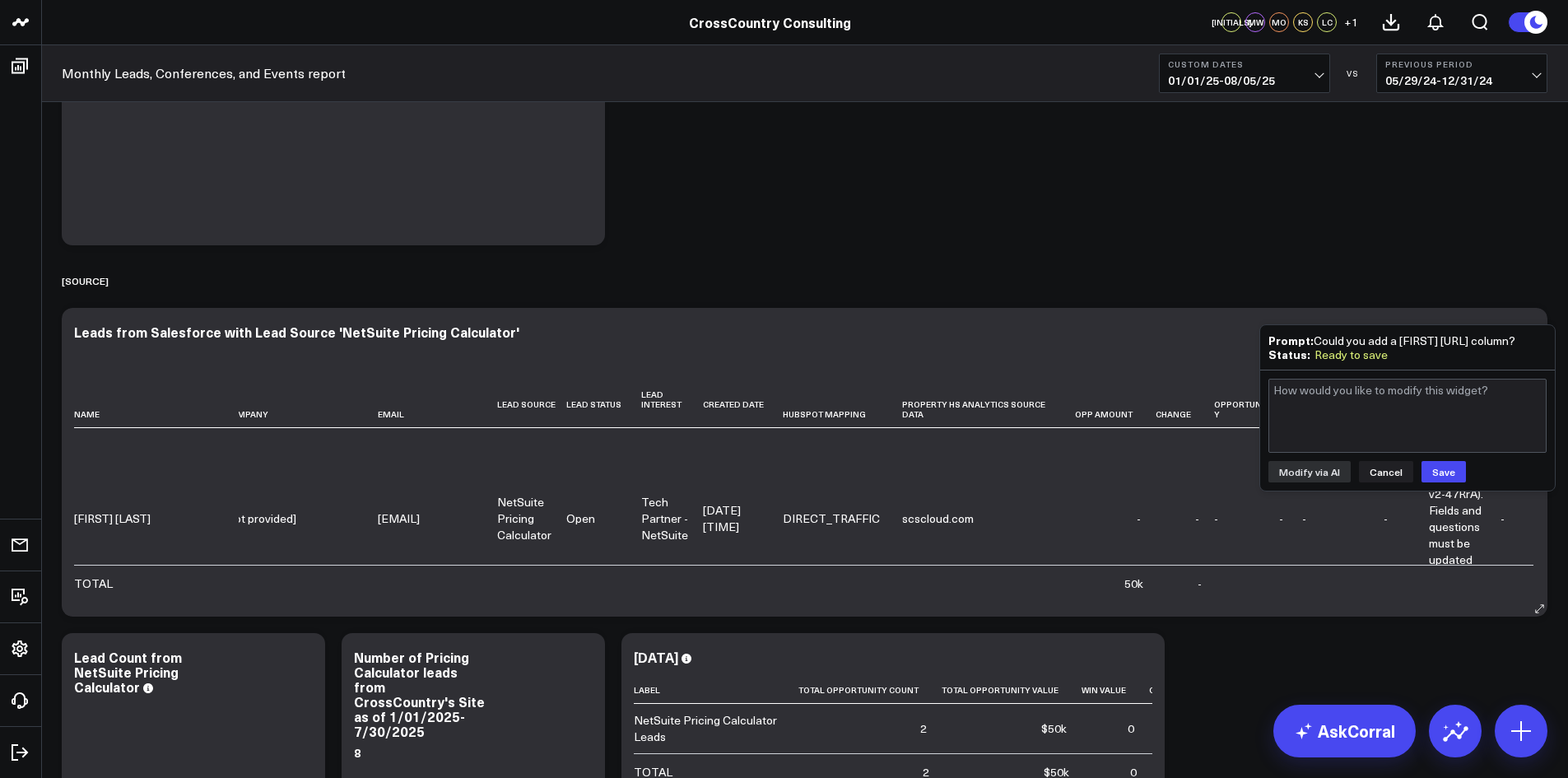 scroll, scrollTop: 0, scrollLeft: 133, axis: horizontal 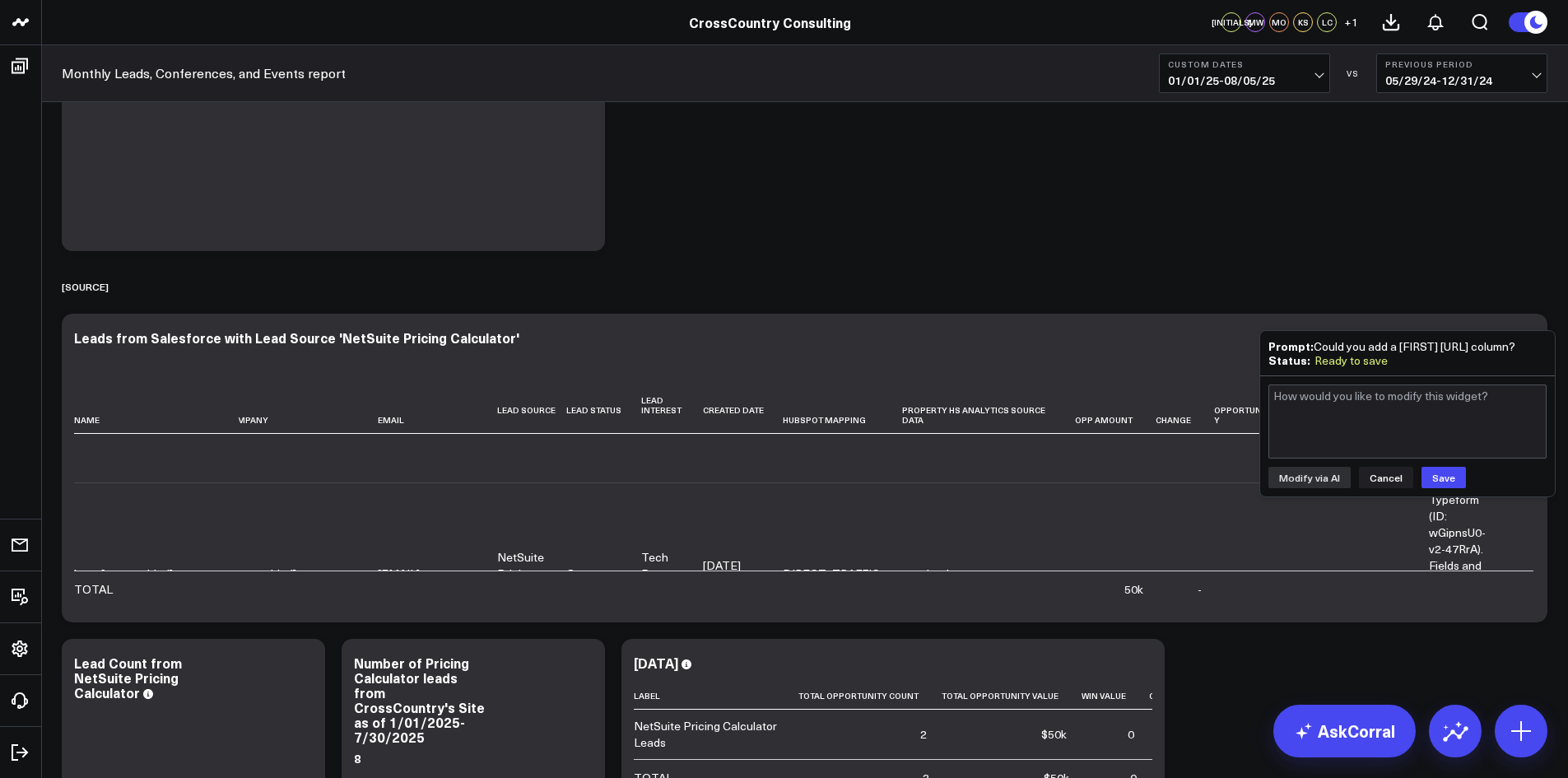 click on "[FIRST]" at bounding box center [1407, 436] 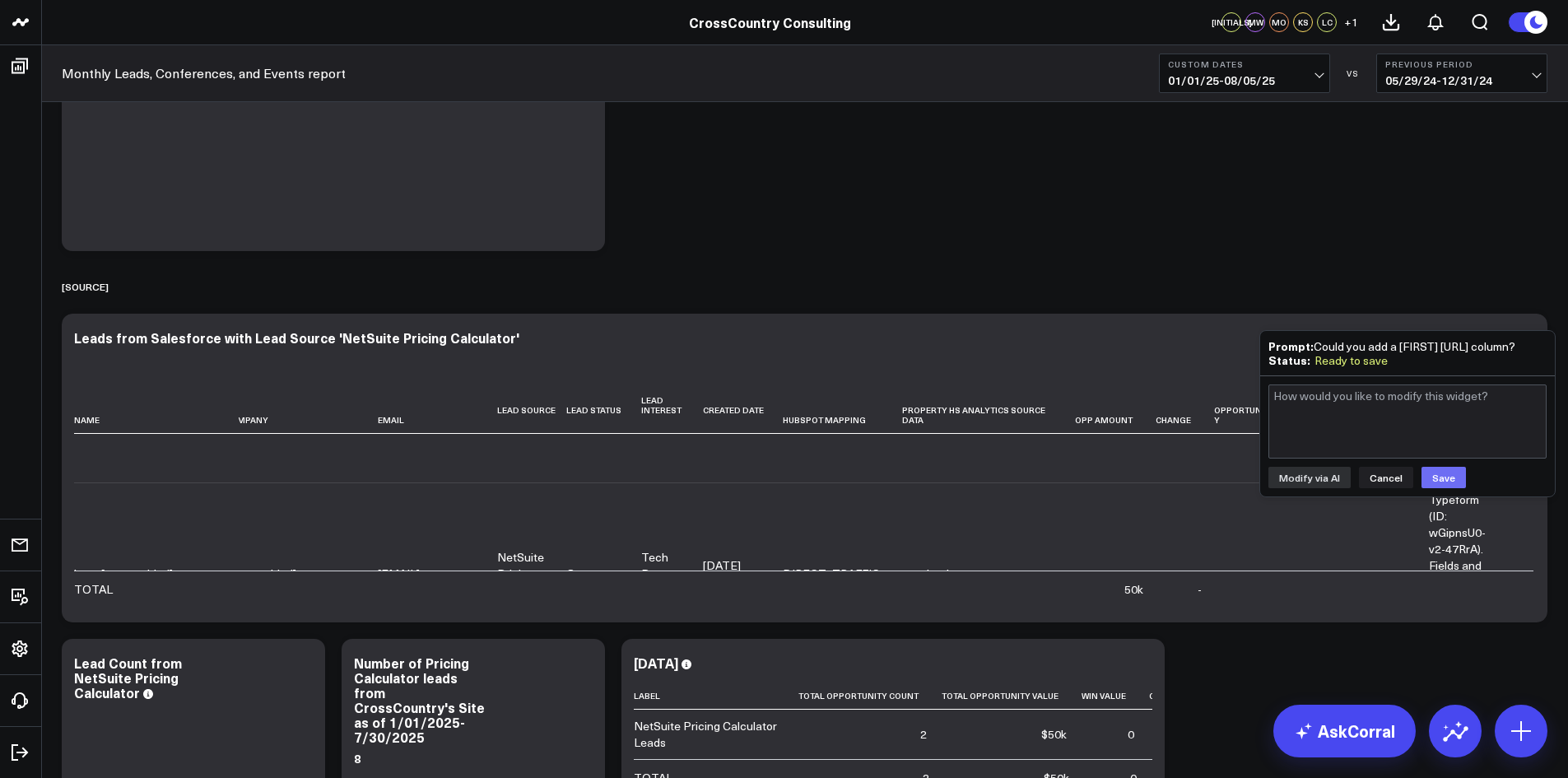 click on "Save" at bounding box center [1444, 478] 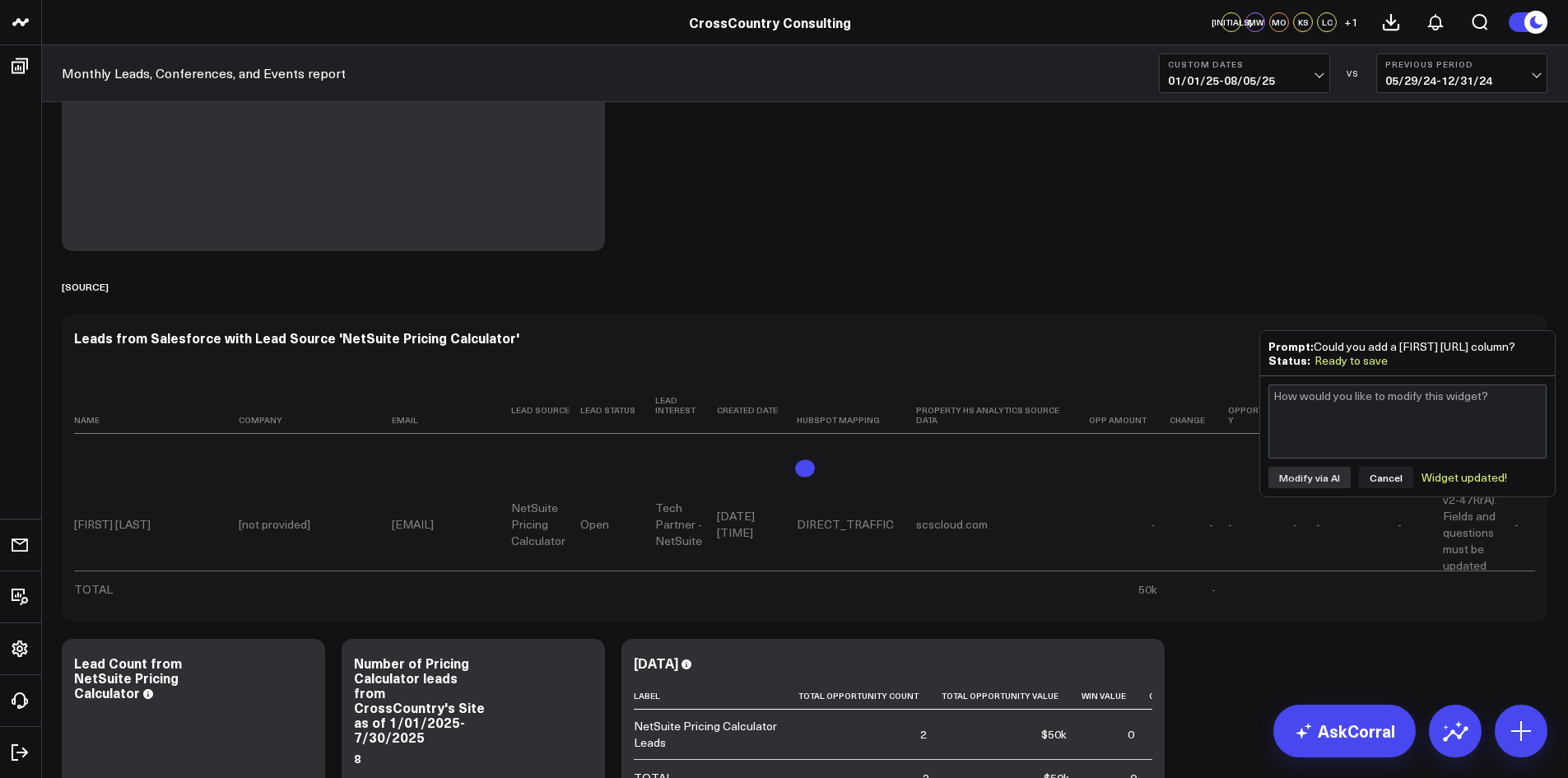 click on "Modify via AI Copy link to widget Ask support Remove Create linked copy Executive Summary Executive Summary (2024) Web Quarterly Report Salesforce Salesforce Marketing Dashboard (2025) Salesforce Marketing Dashboard (2024) Conferences Conferences (2024) Hubspot Hubspot 2024 Sandbox Brand Insights Brand Insights Scoring Updates to 2025 Exec Summary march 12 (Alina) LinkedIn Ads Campaigns SCS Acquisition (NetSuite) Archive B4 Q1 - Campaign Details B4 Q2 - Campaign Details Gartner CFO - Campaign Details B4 Q3 - Campaign Details Campaigns (2024) Iceberg 2.0 FAST TAS CARE Solution & Audience Metrics (GA4) Web Metrics (GA4) AI & LLM Metrics GA4 SCS Cloud Google Ads Paid Search Paid Search Campaign Trends LinkedIn Paid Social Marketing Events Ads, Awards, Media, PR Social Media Thought Leadership Thought Leadership (2024) Thought Leadership (2025) FILTER BY Market, Solution, and Tech Partner Monthly Leads, Conferences, and Events report Google Ads Google Search Console Duplicate to Executive Summary Salesforce FAST" at bounding box center (804, 3324) 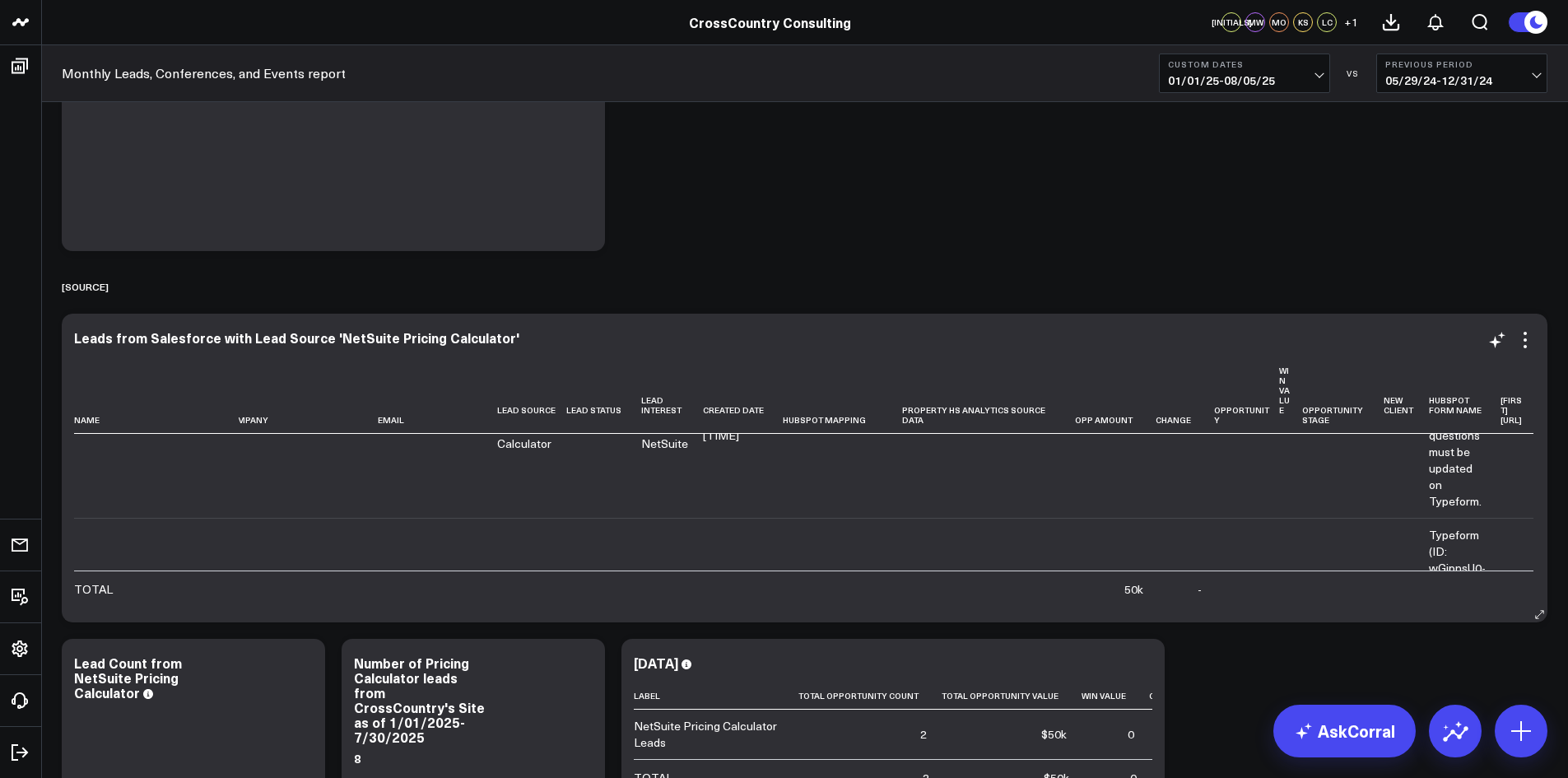 scroll, scrollTop: 1393, scrollLeft: 133, axis: both 